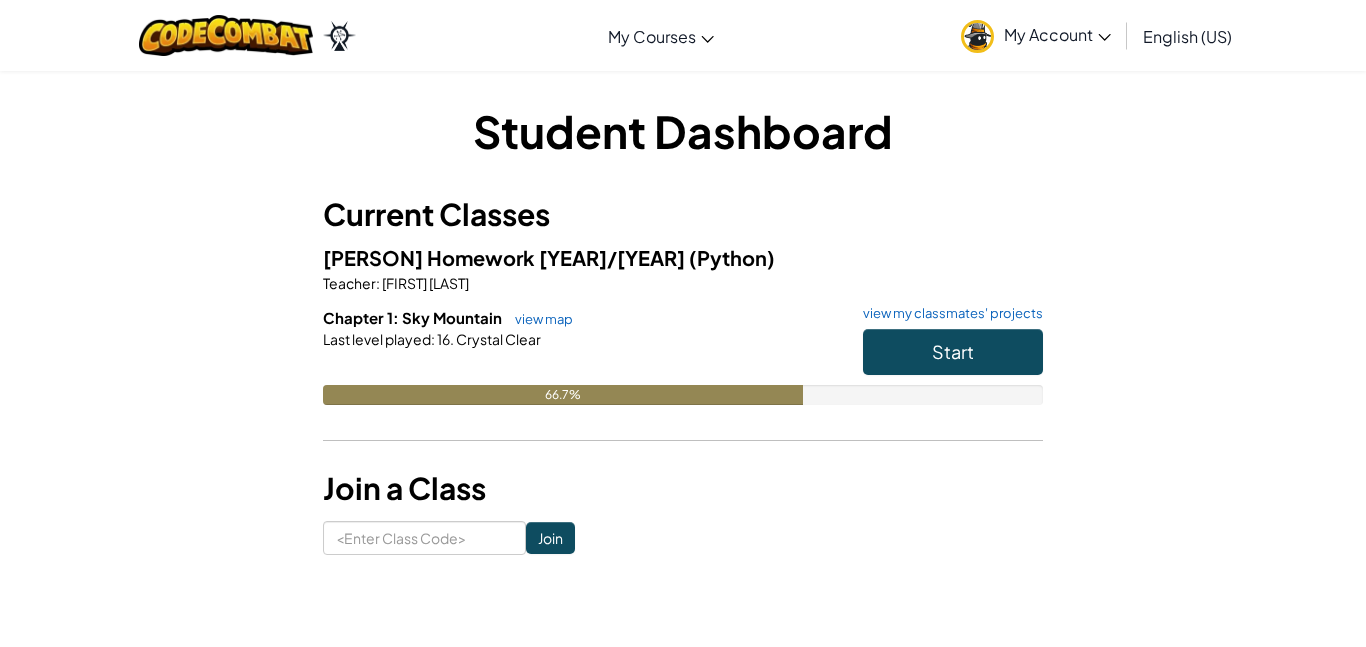 scroll, scrollTop: 0, scrollLeft: 0, axis: both 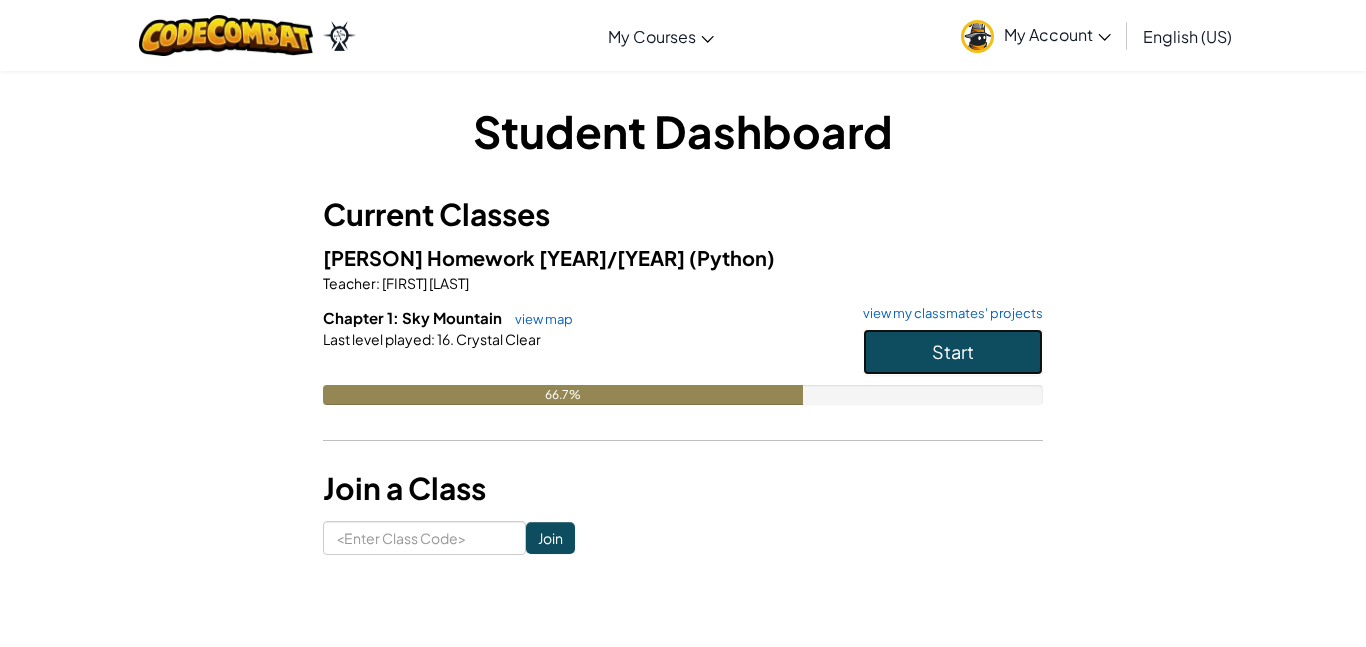 click on "Start" at bounding box center [953, 352] 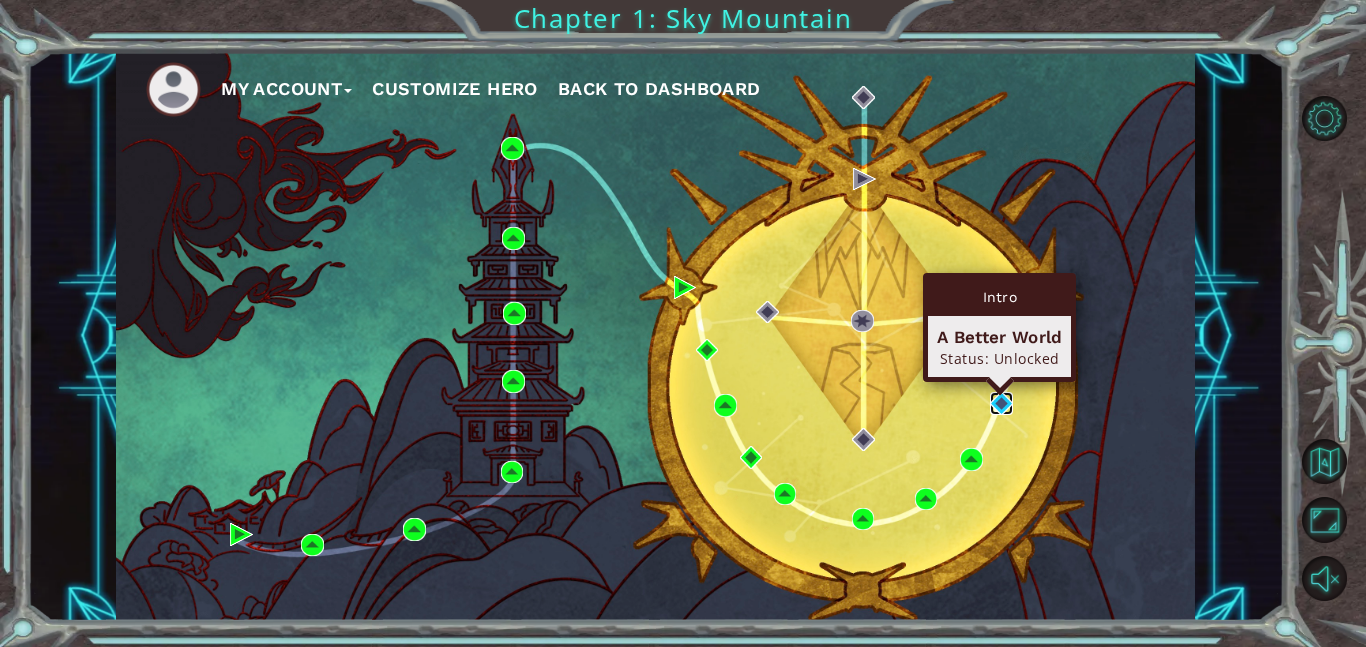 click at bounding box center [1001, 403] 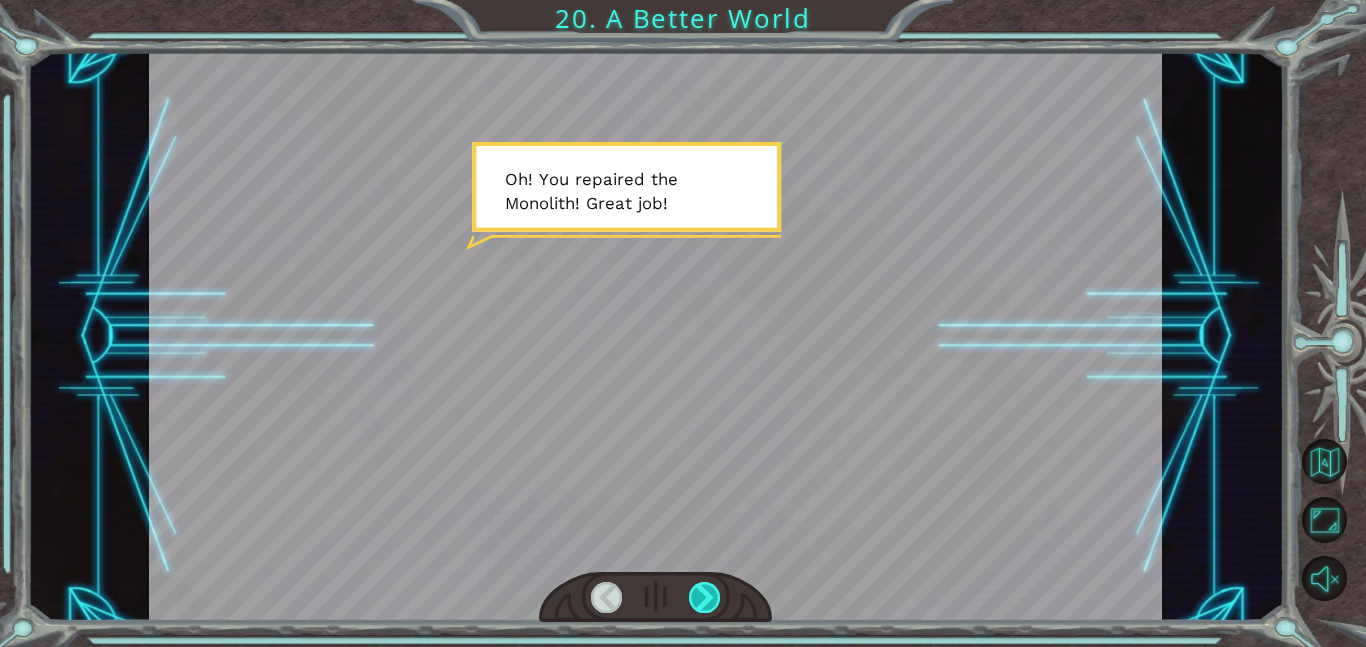 click at bounding box center (705, 597) 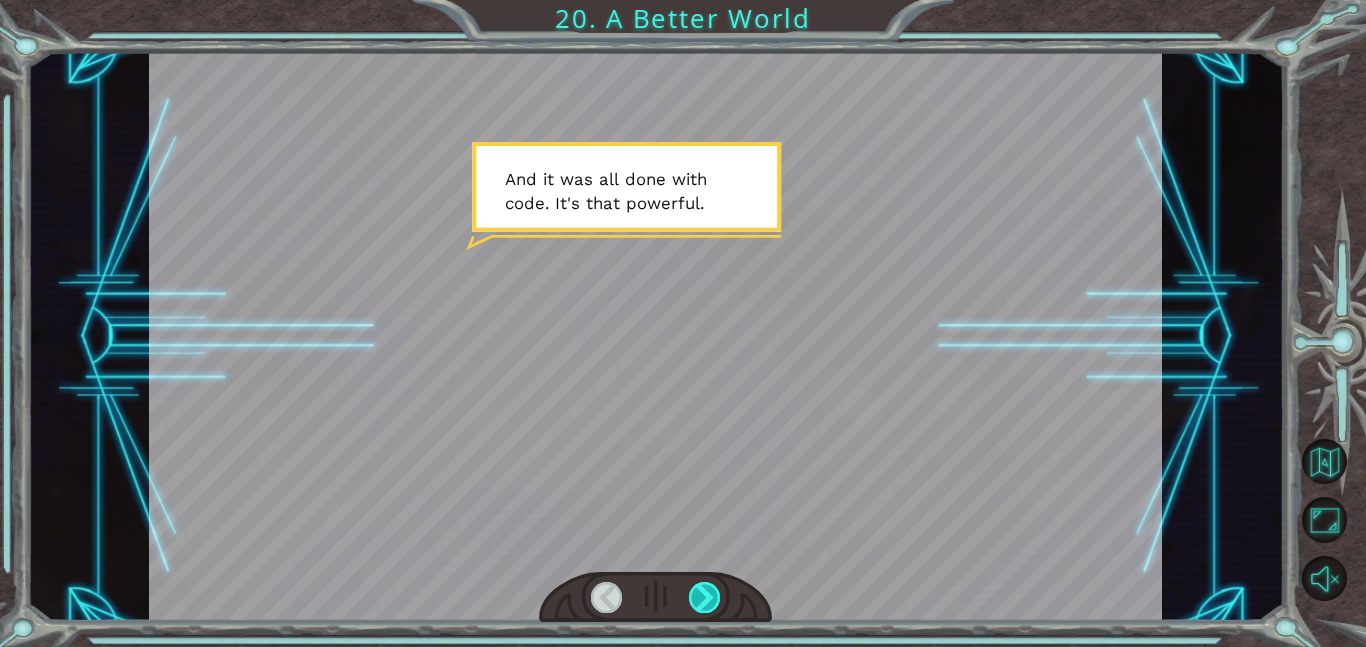 click at bounding box center (705, 597) 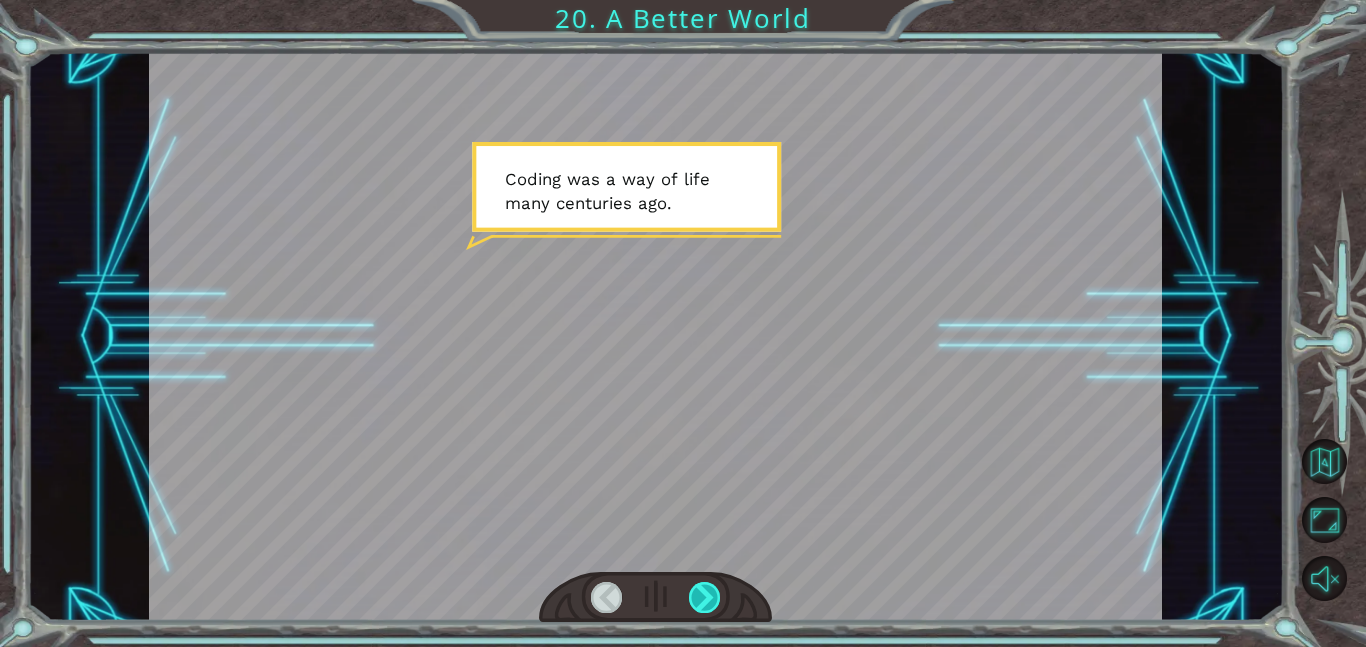 click at bounding box center [705, 597] 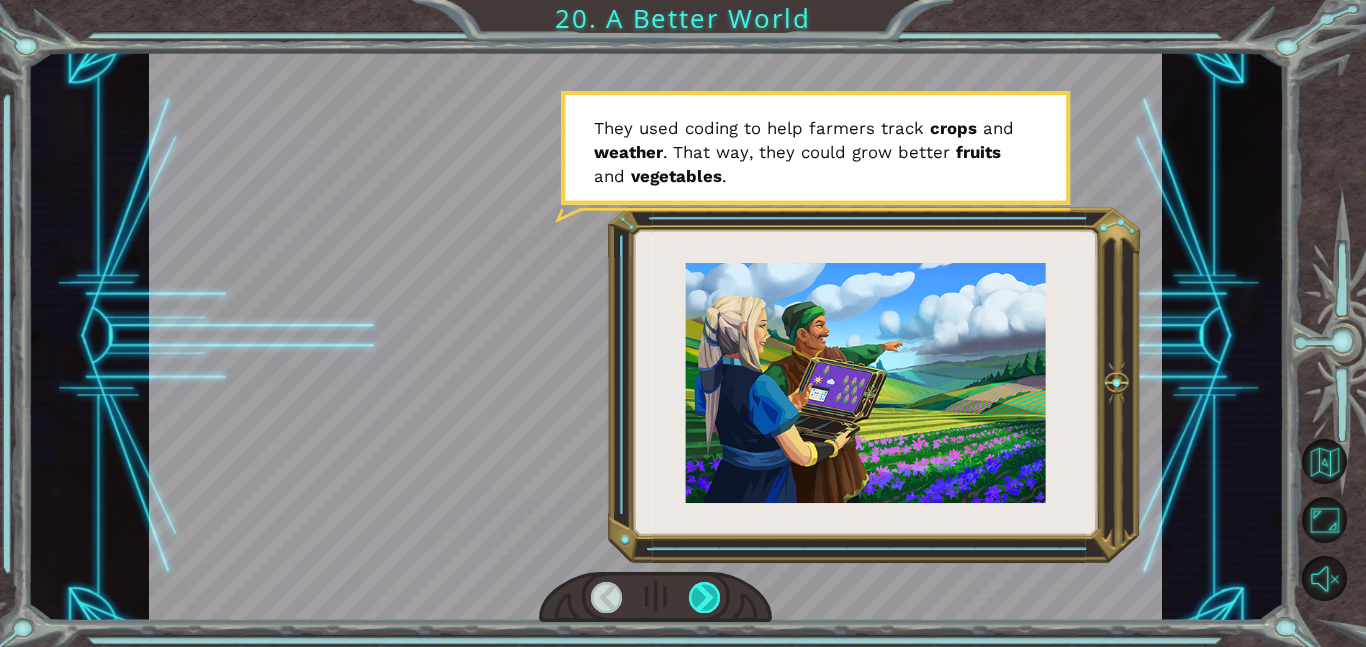 click at bounding box center [705, 597] 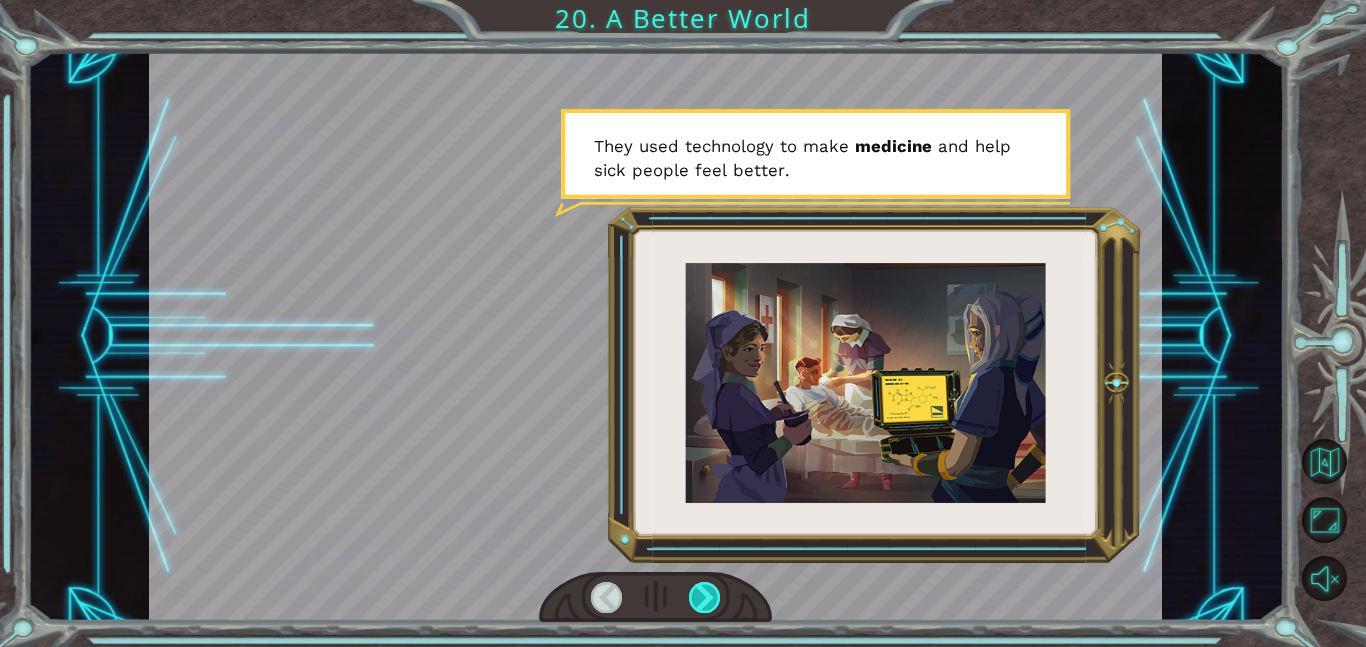 click at bounding box center [705, 597] 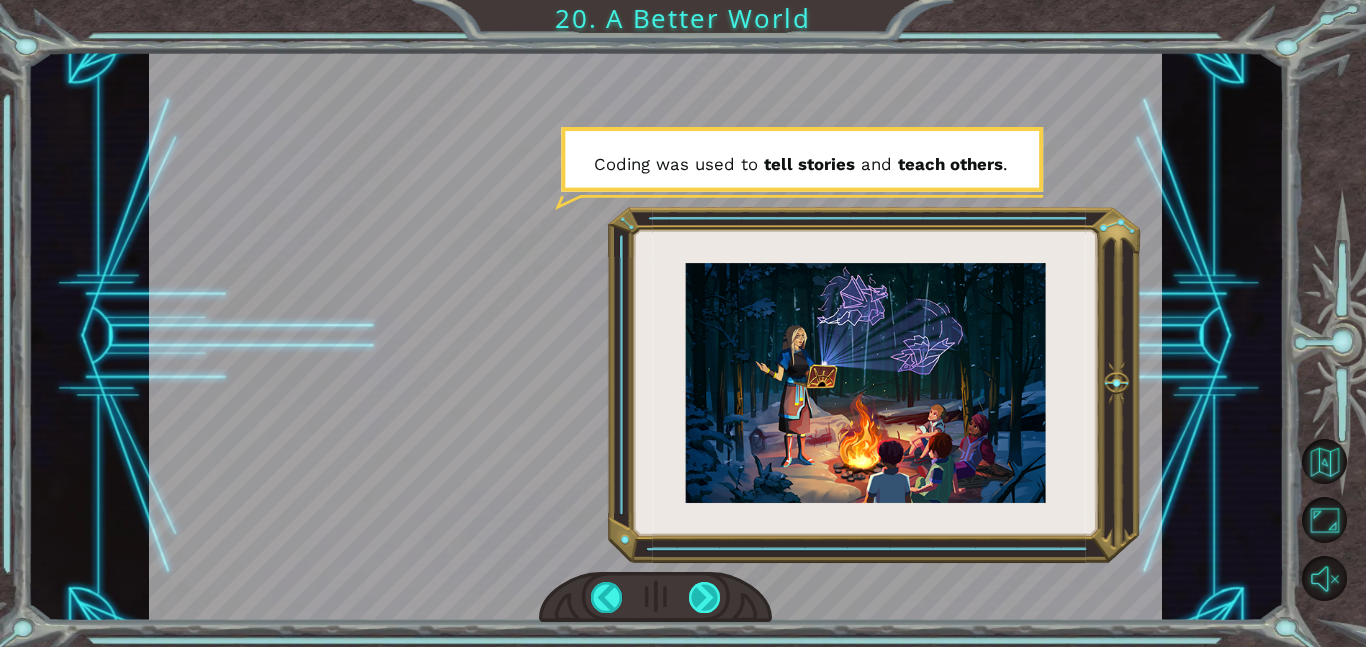 click at bounding box center (705, 597) 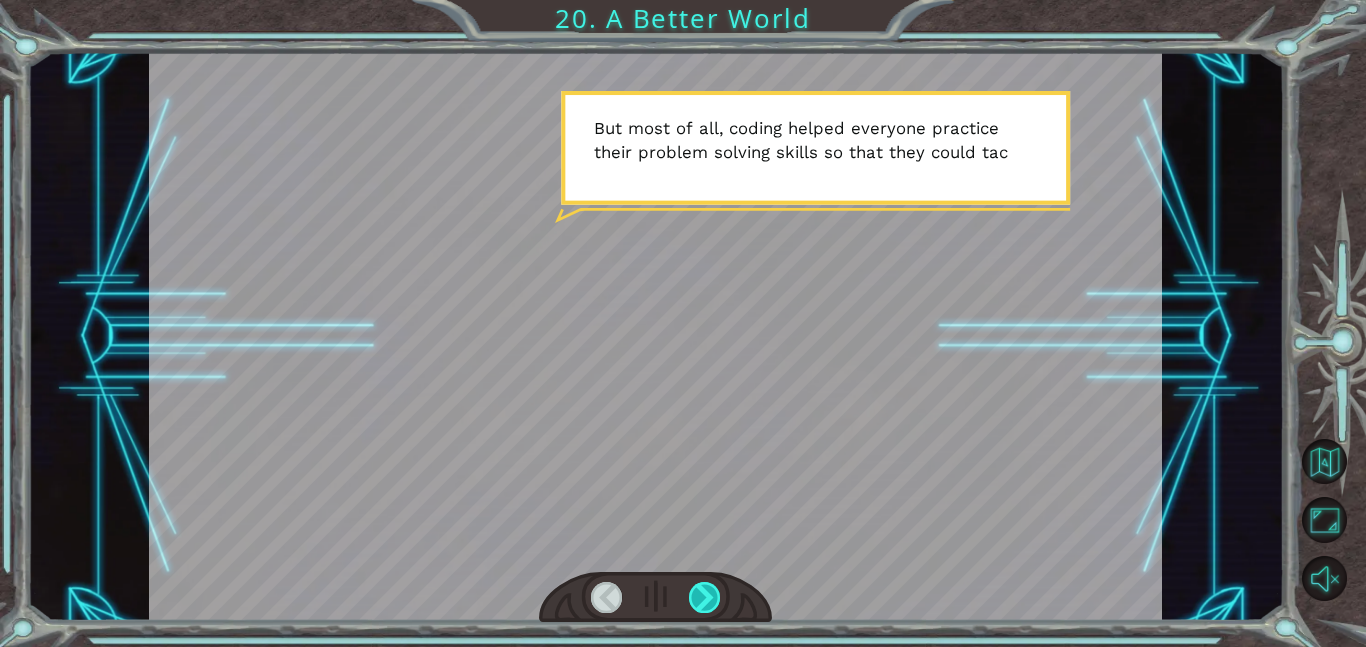 click at bounding box center (705, 597) 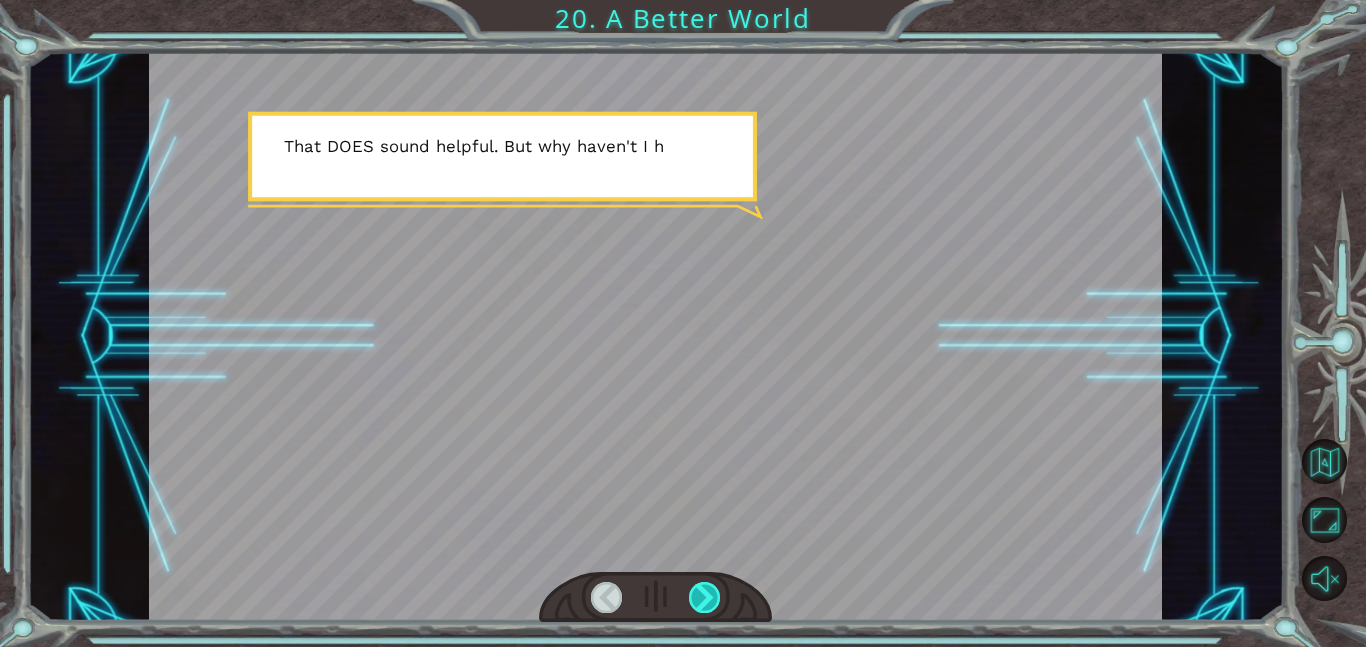 click at bounding box center [705, 597] 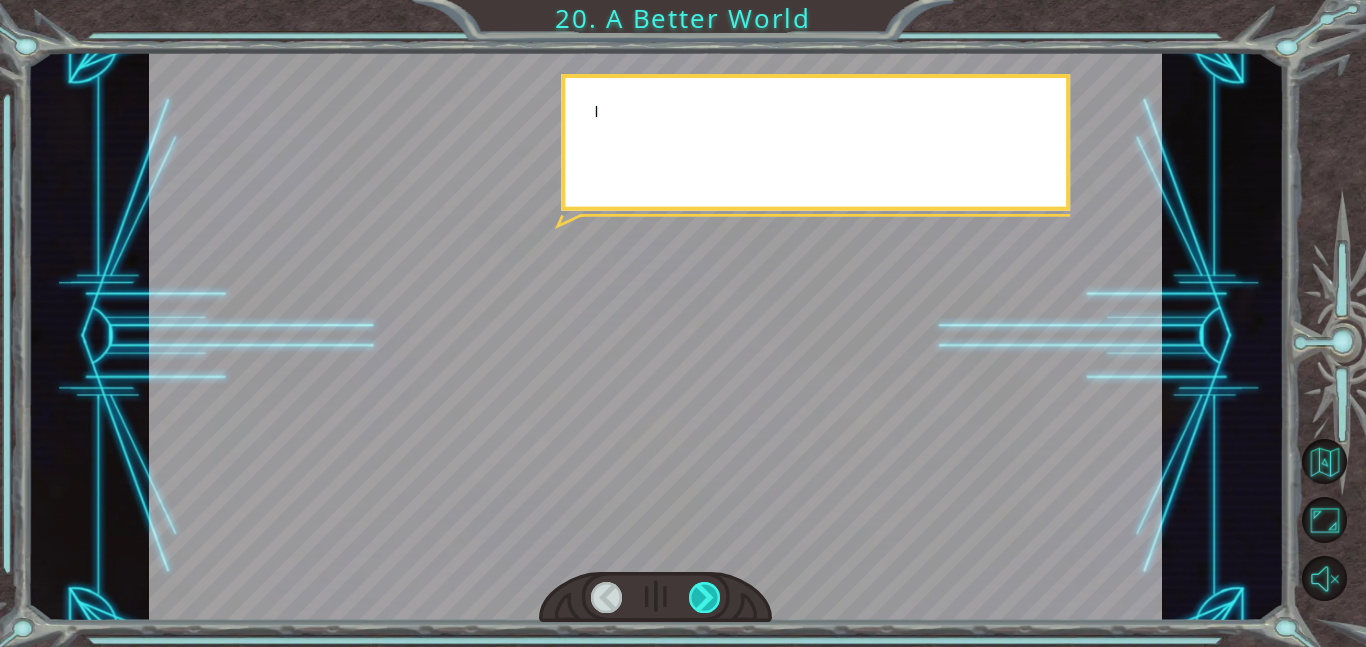 click at bounding box center [705, 597] 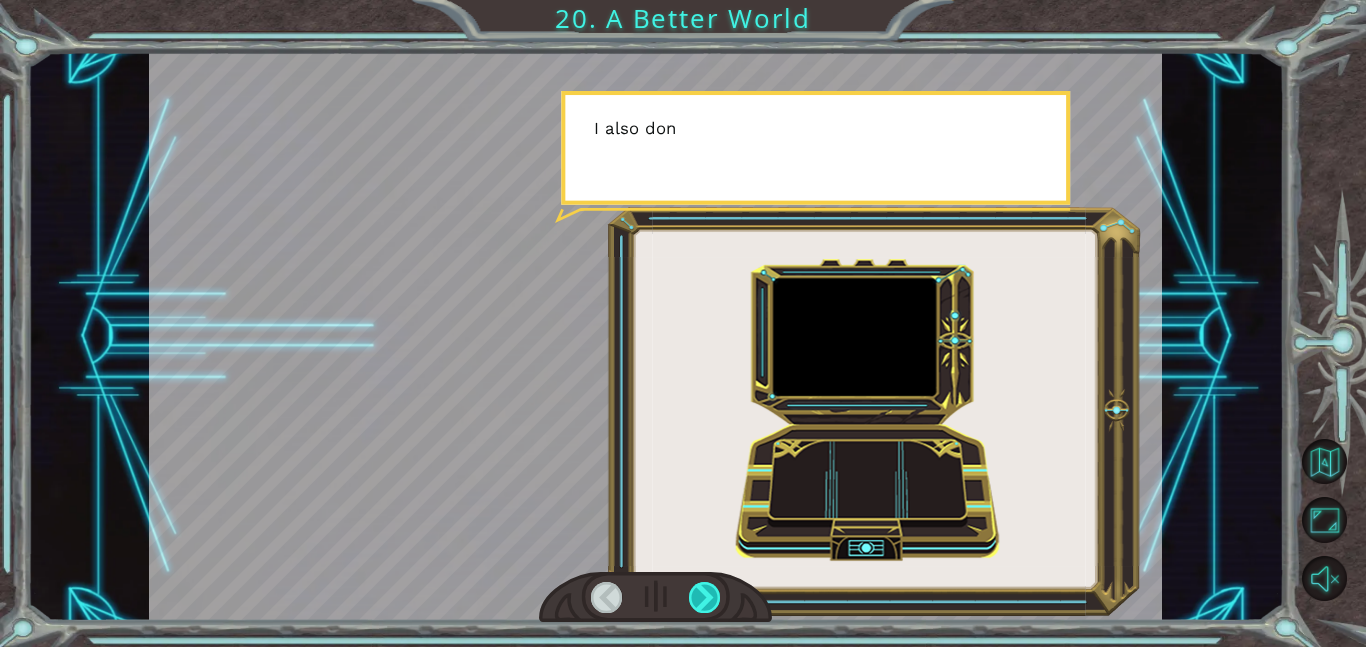 click at bounding box center (705, 597) 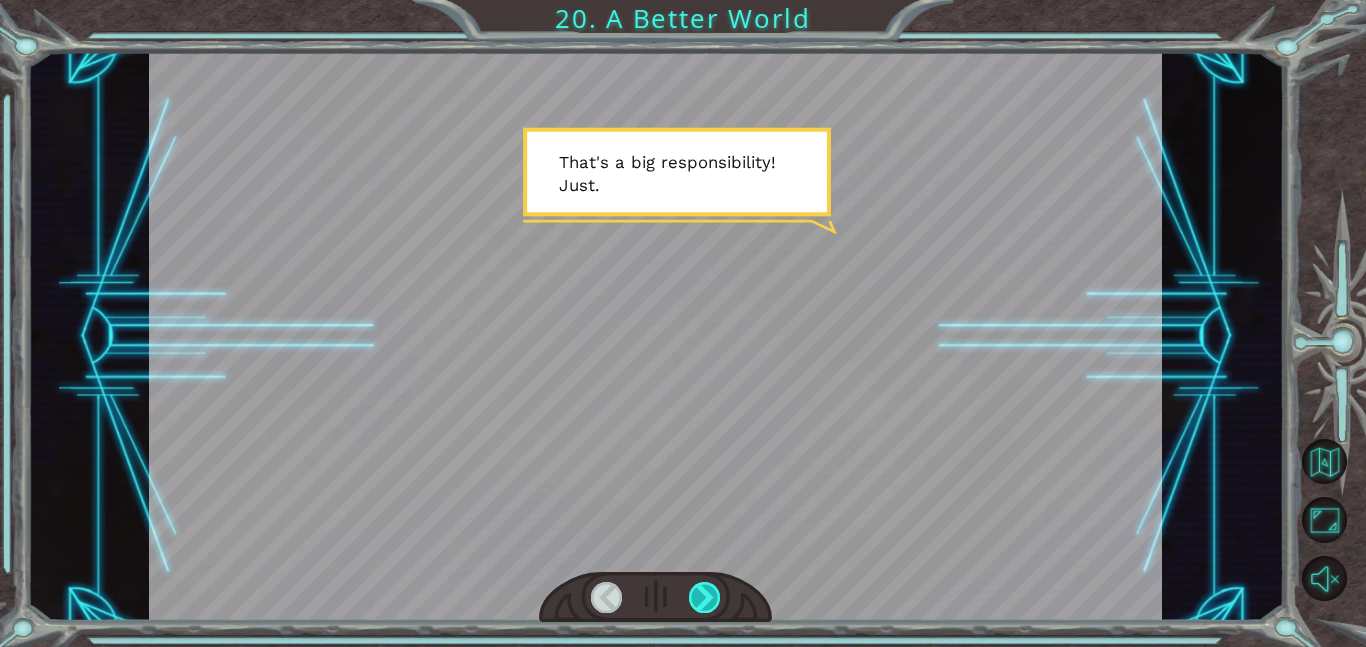 click at bounding box center [705, 597] 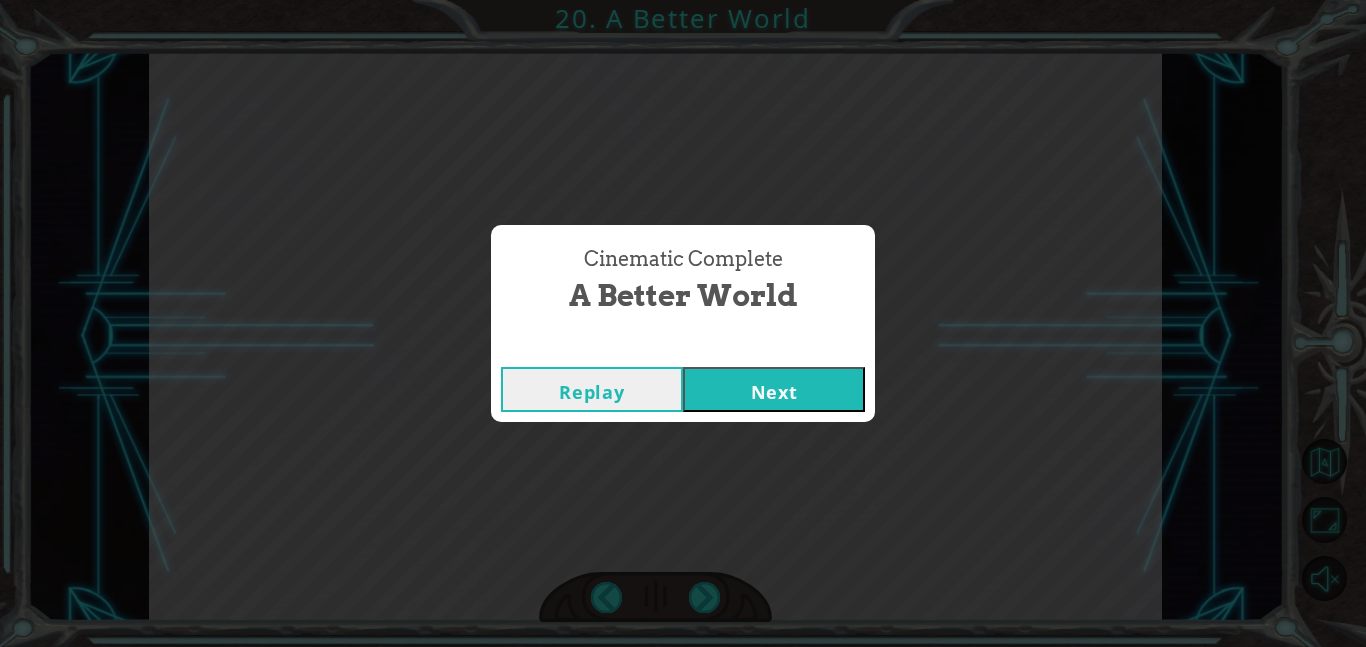 click on "Replay" at bounding box center (592, 389) 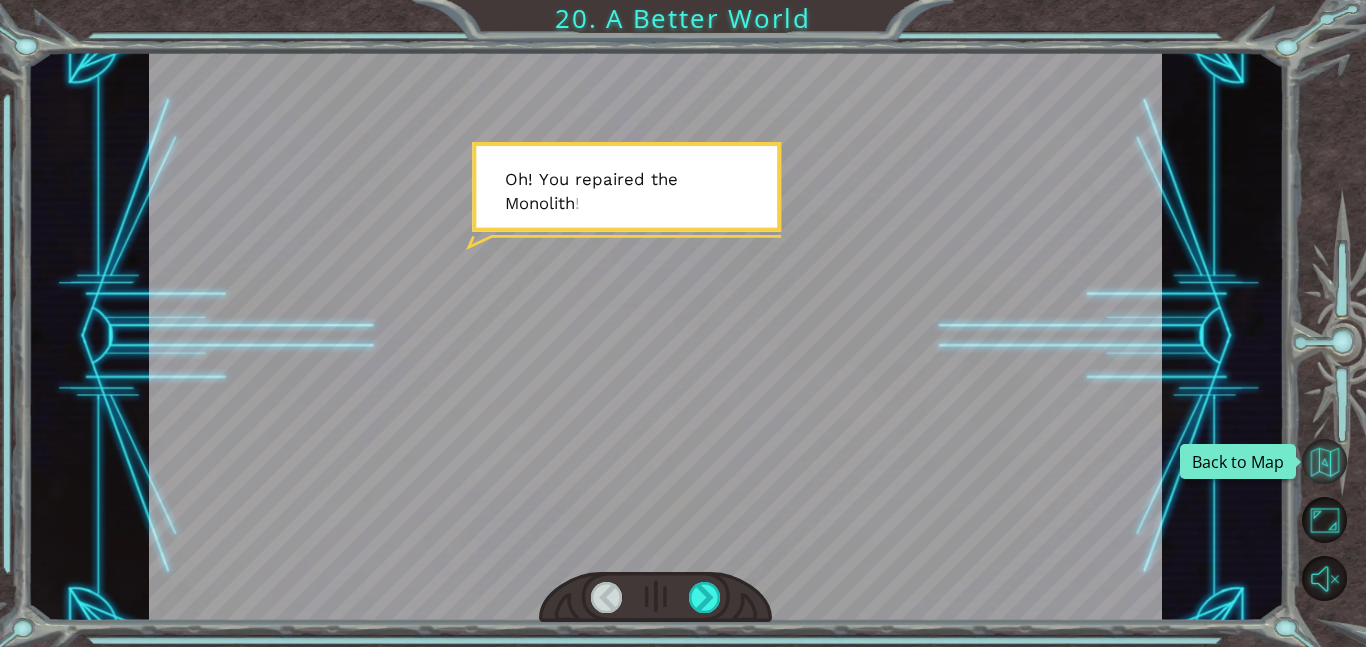 click at bounding box center (1324, 461) 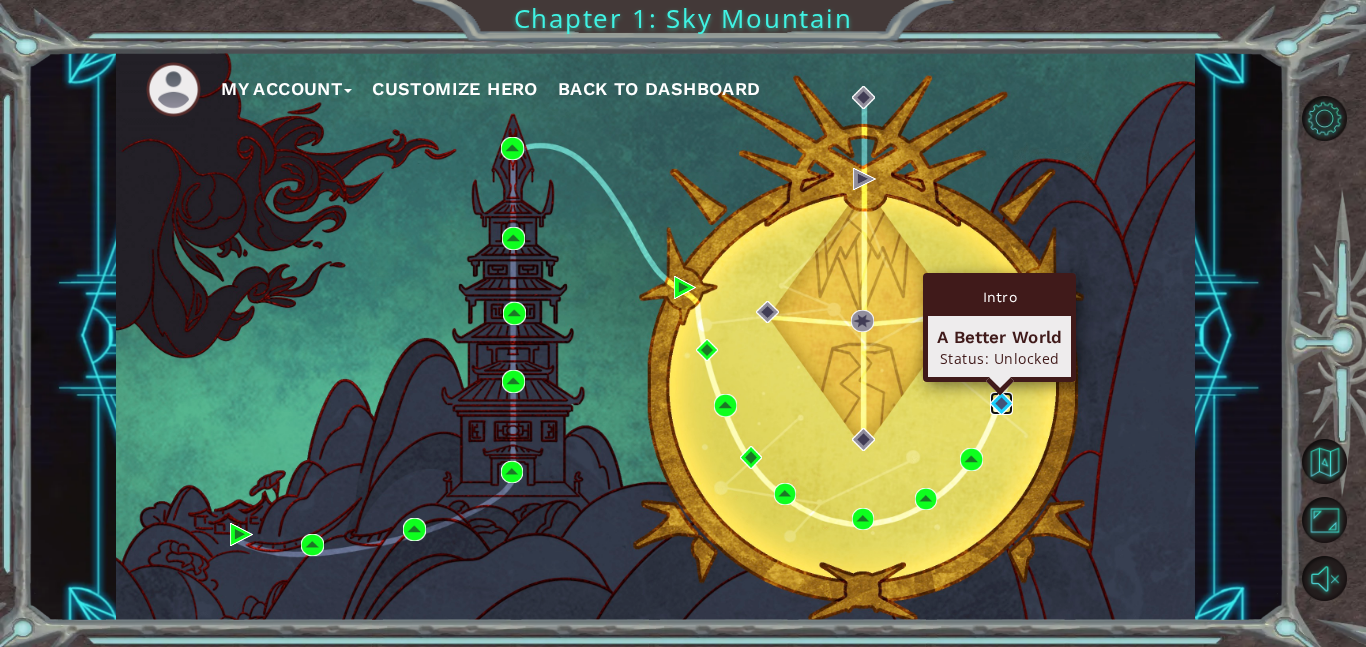 click at bounding box center (1001, 403) 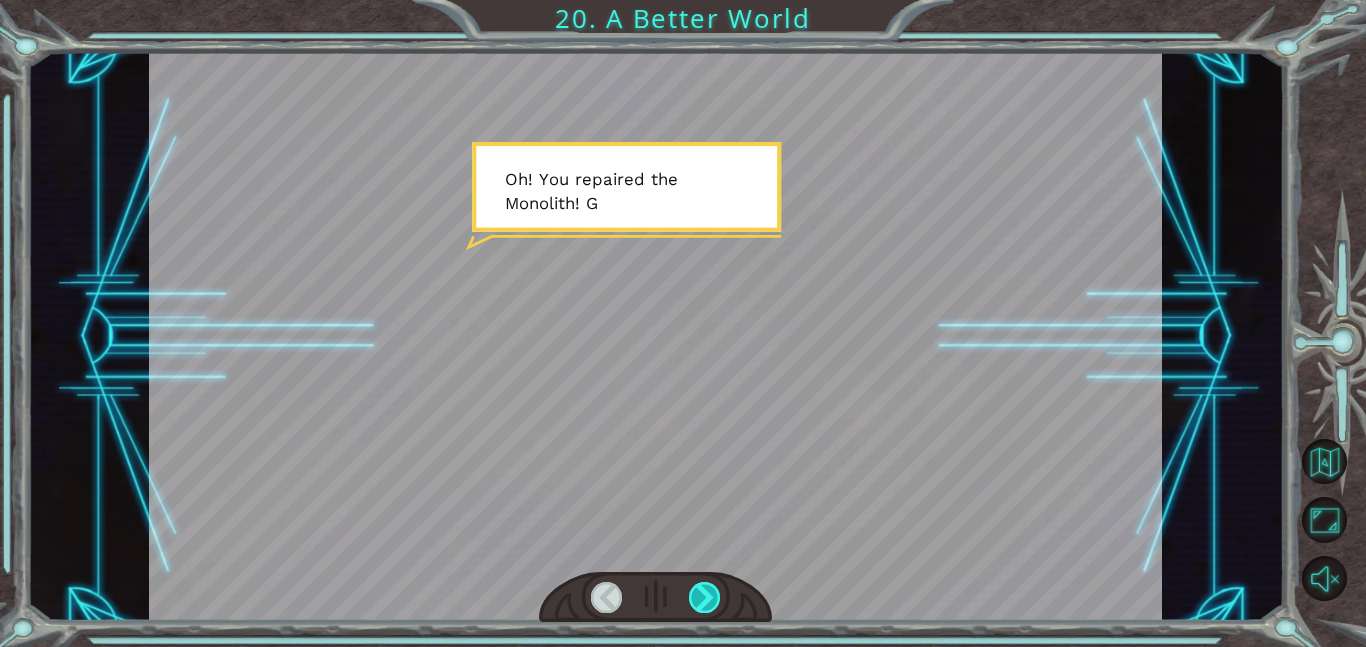 click at bounding box center (705, 597) 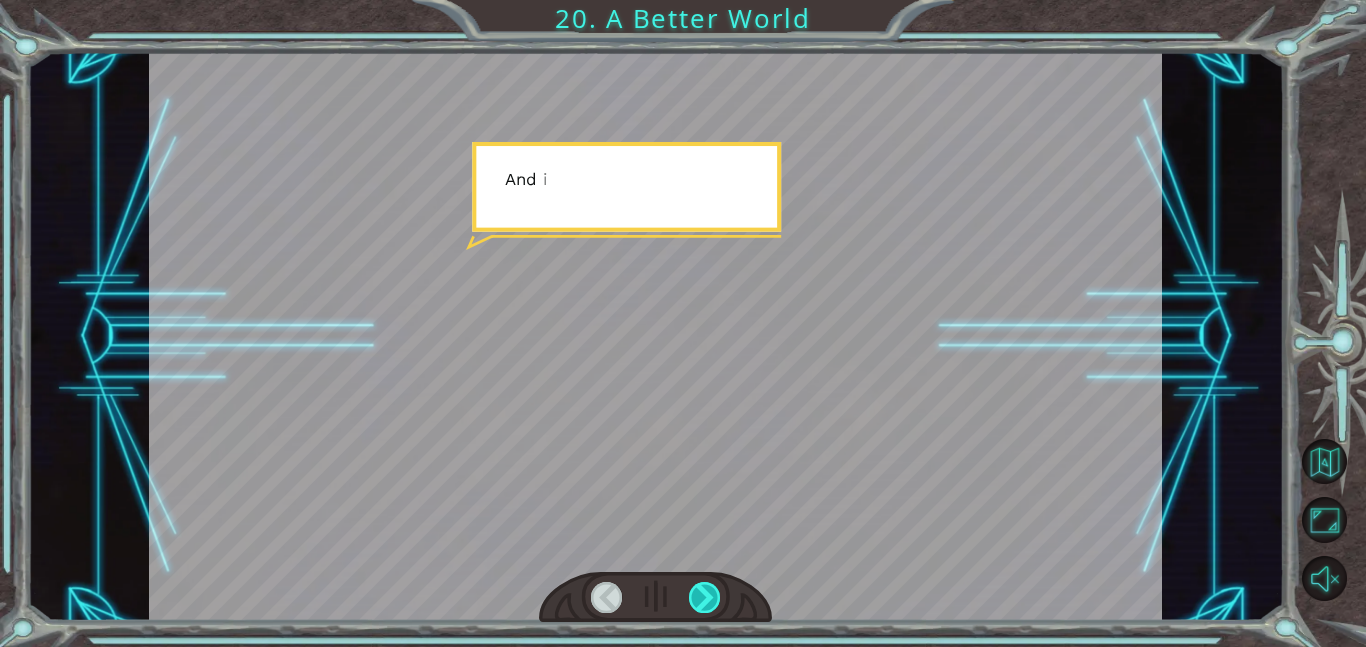 click at bounding box center (705, 597) 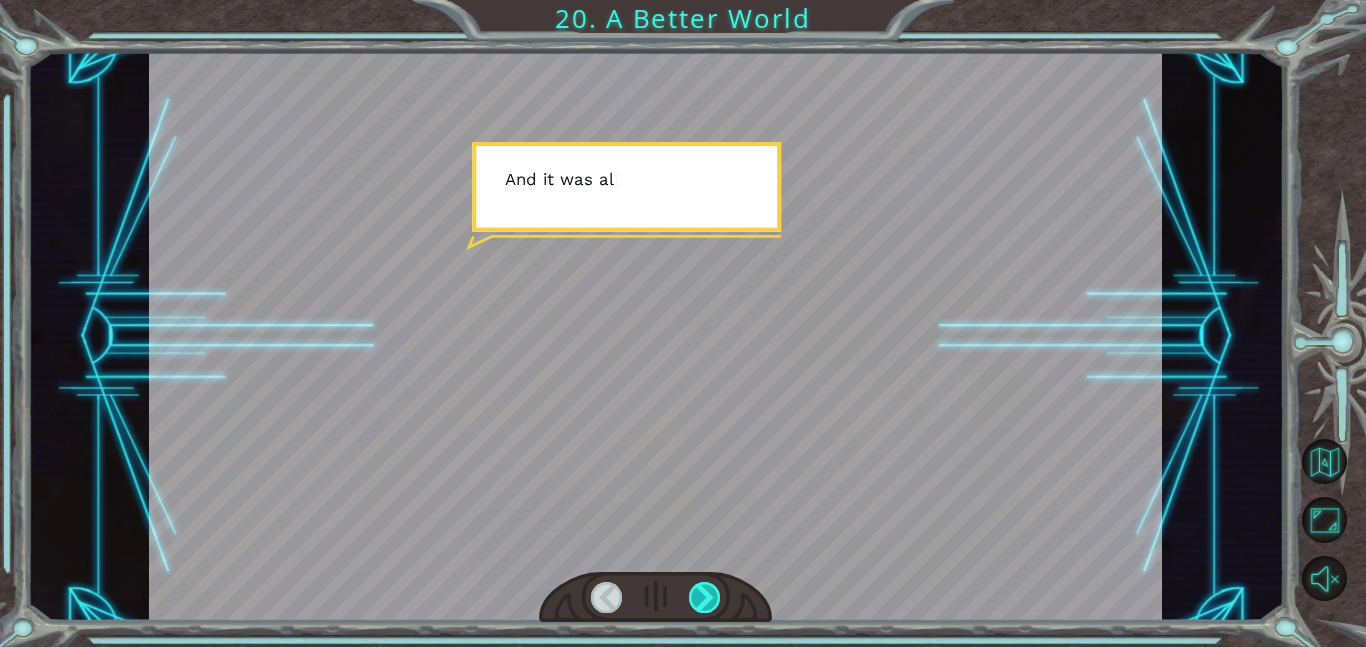 click at bounding box center (705, 597) 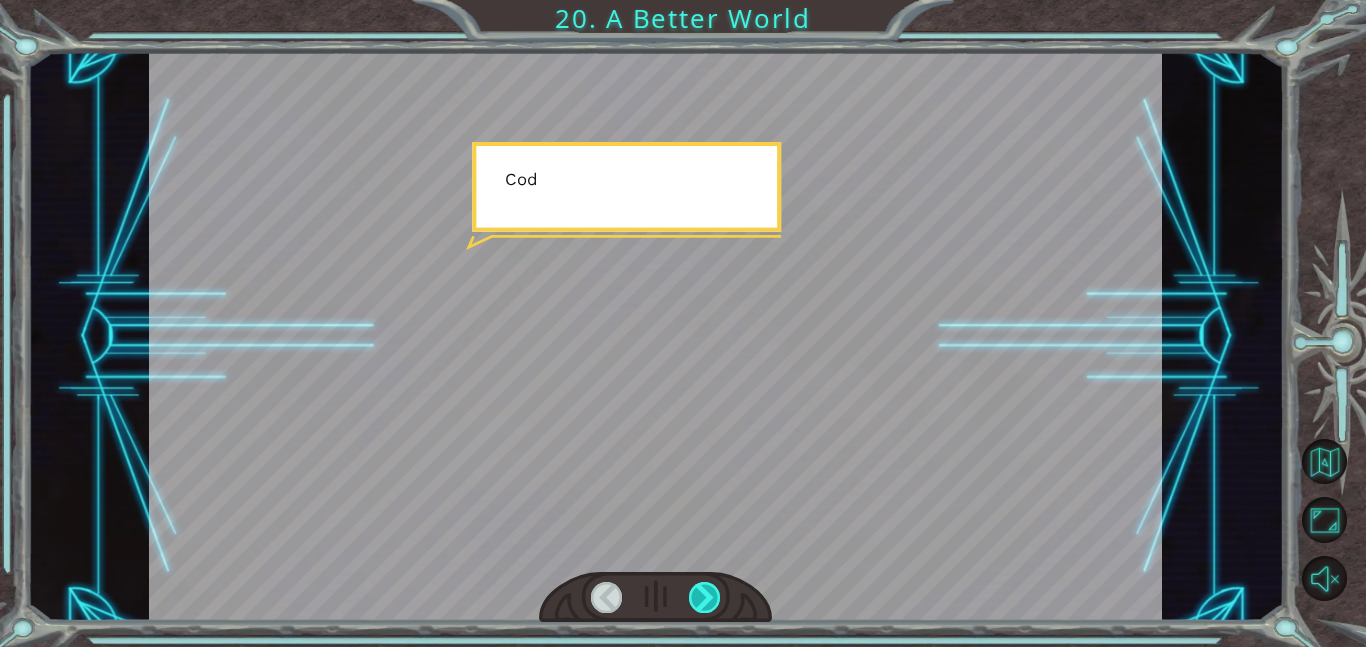 click at bounding box center (705, 597) 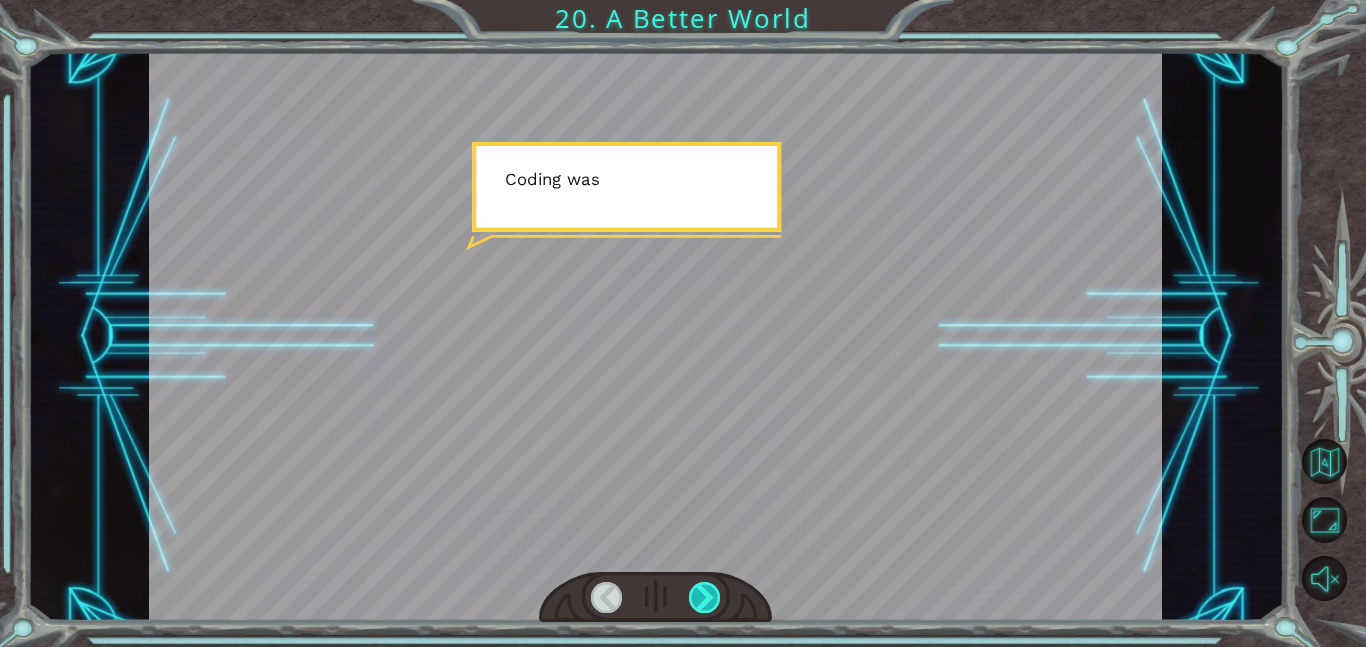 click at bounding box center [705, 597] 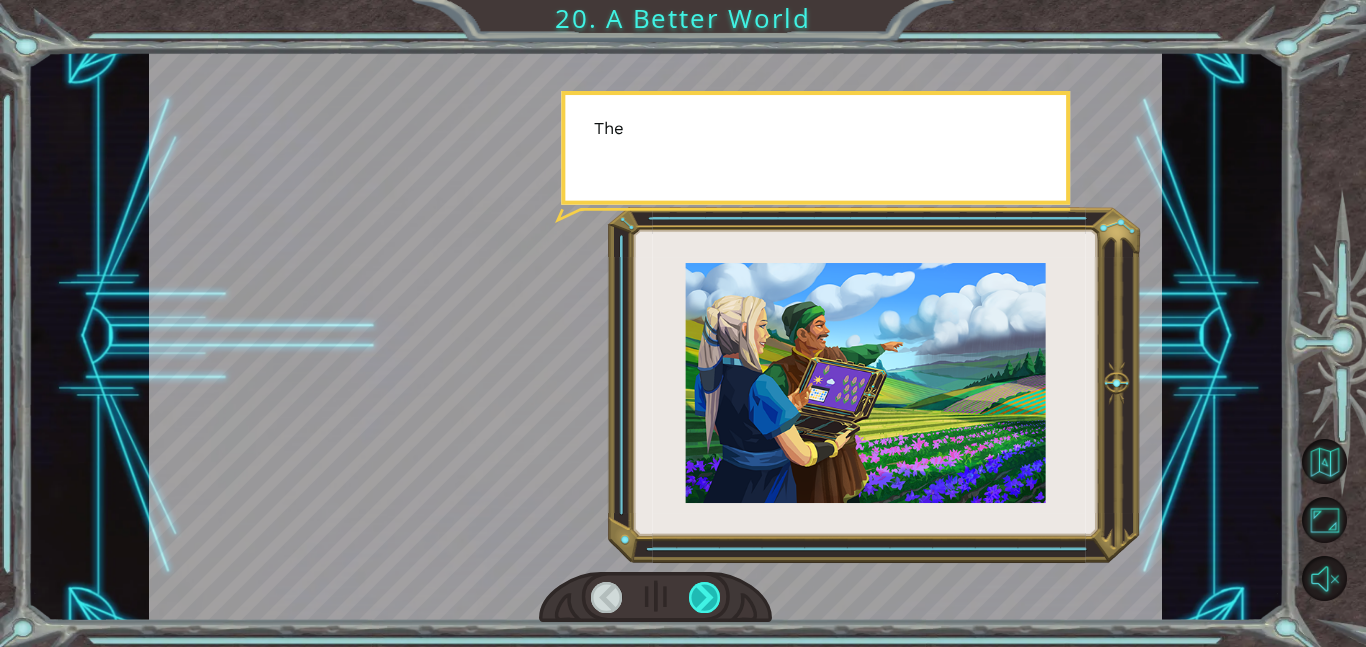 click at bounding box center (705, 597) 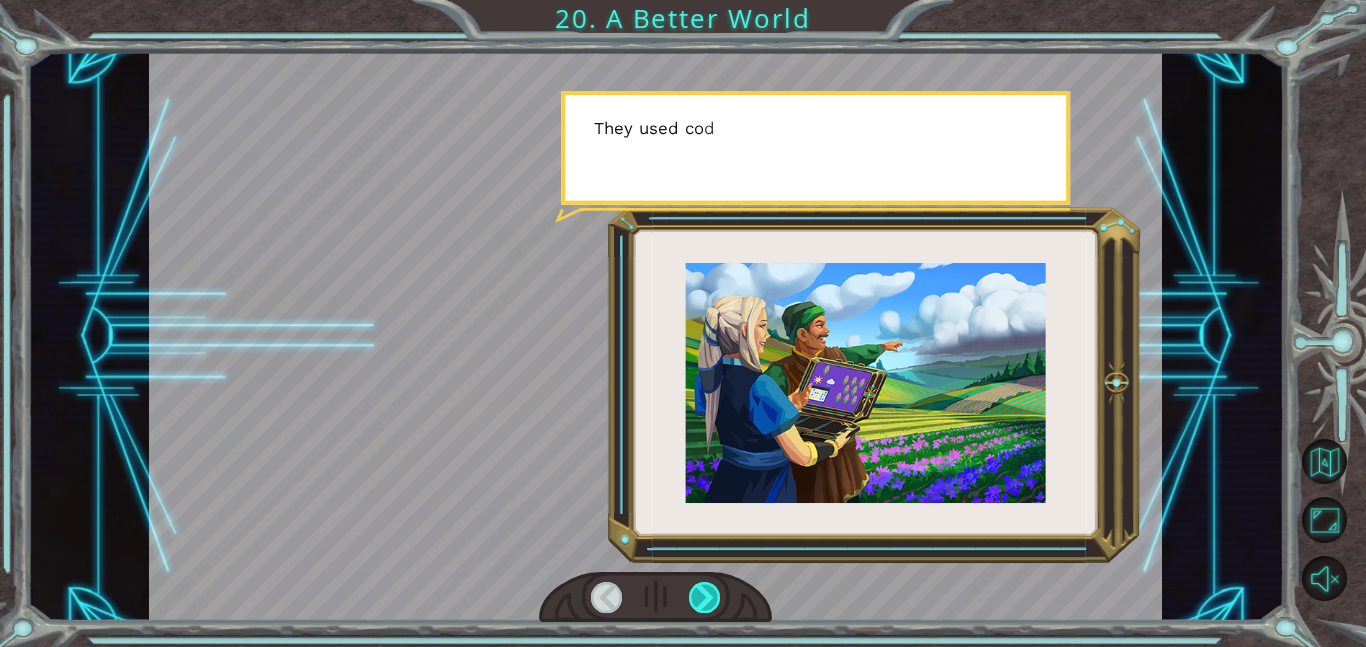 click at bounding box center [705, 597] 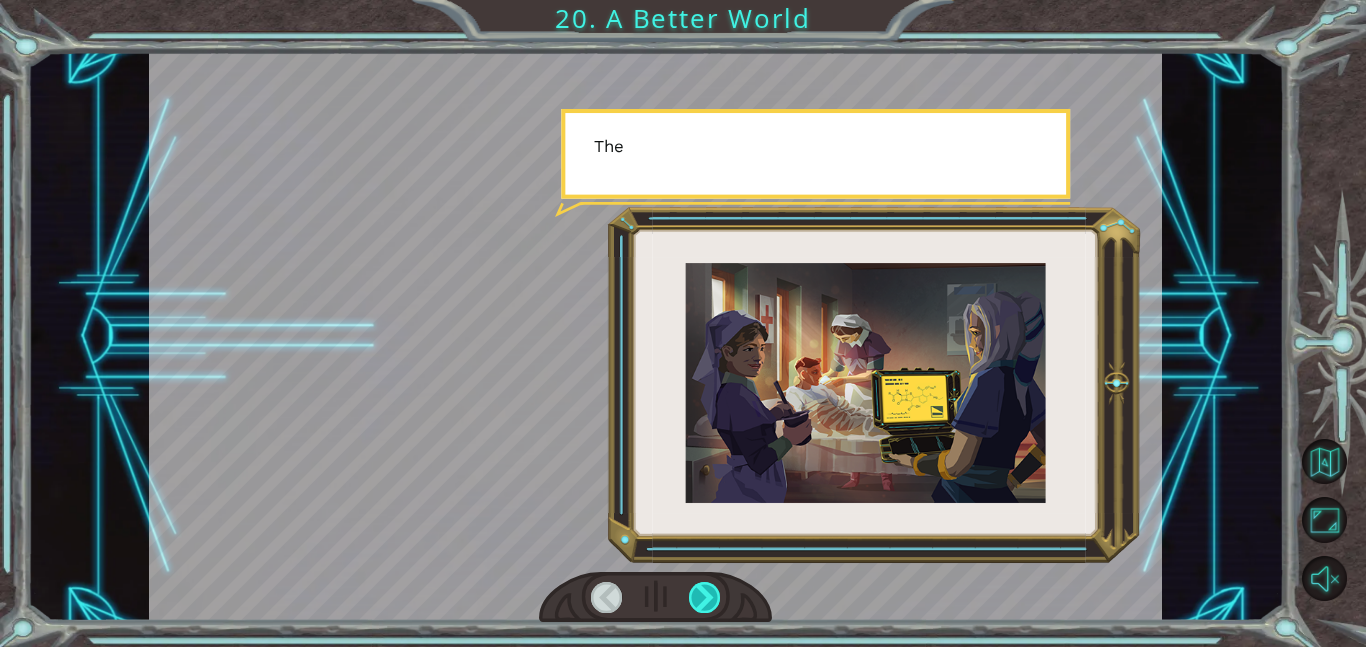 click at bounding box center [705, 597] 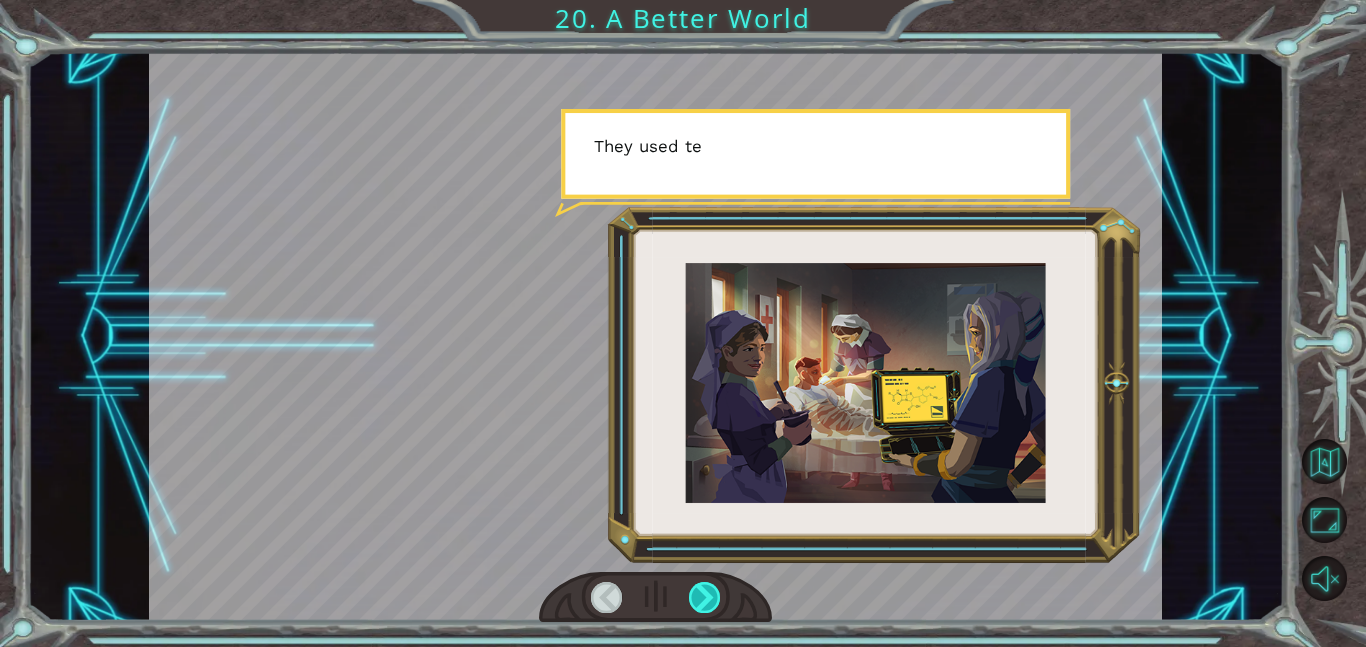 click at bounding box center (705, 597) 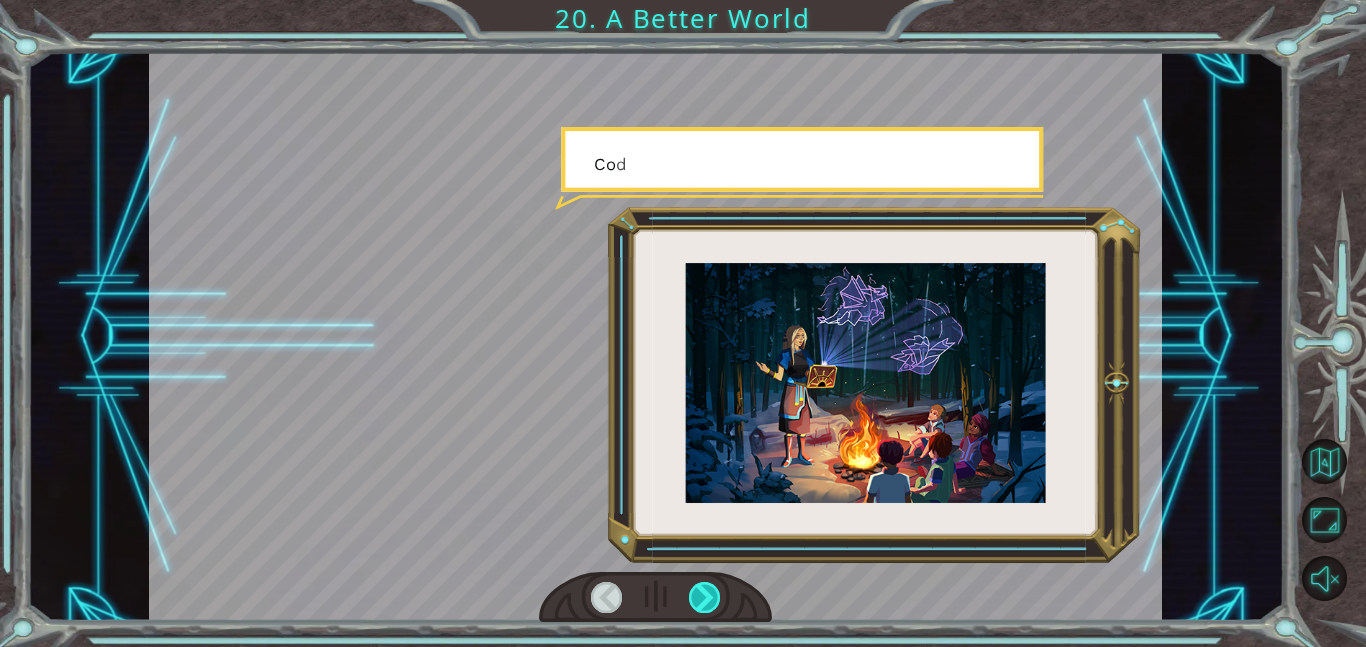 click at bounding box center (705, 597) 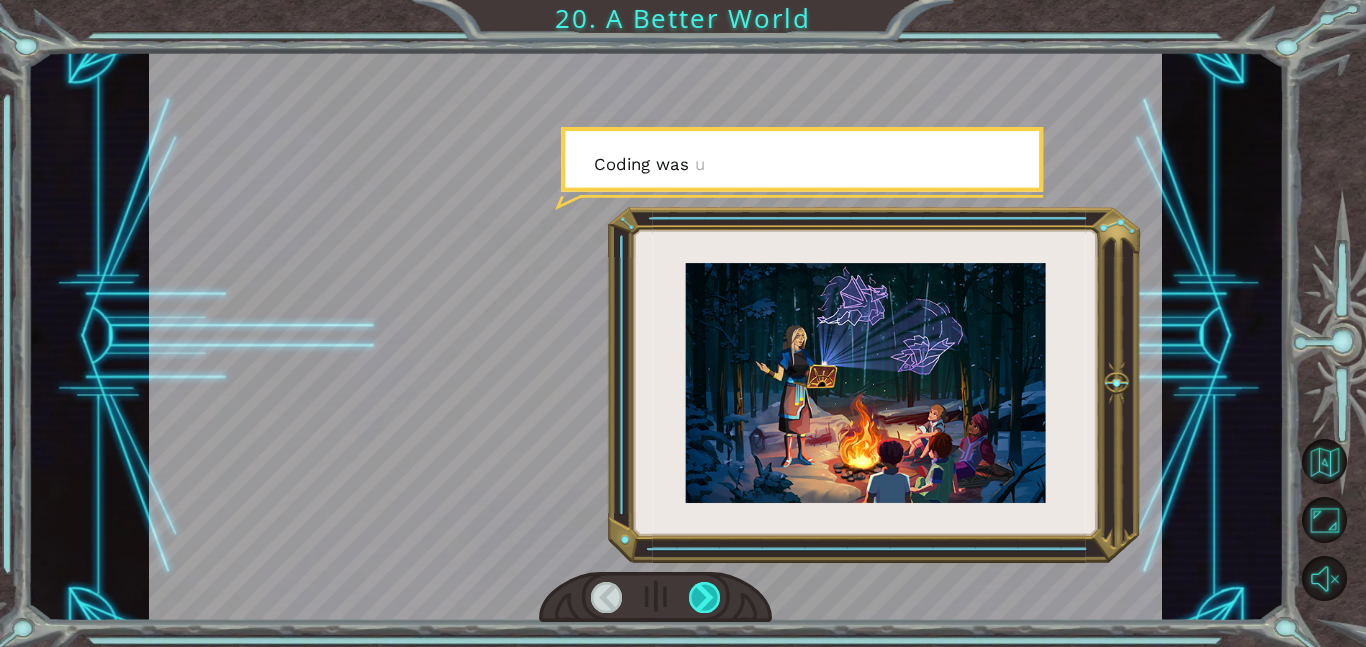 click at bounding box center (705, 597) 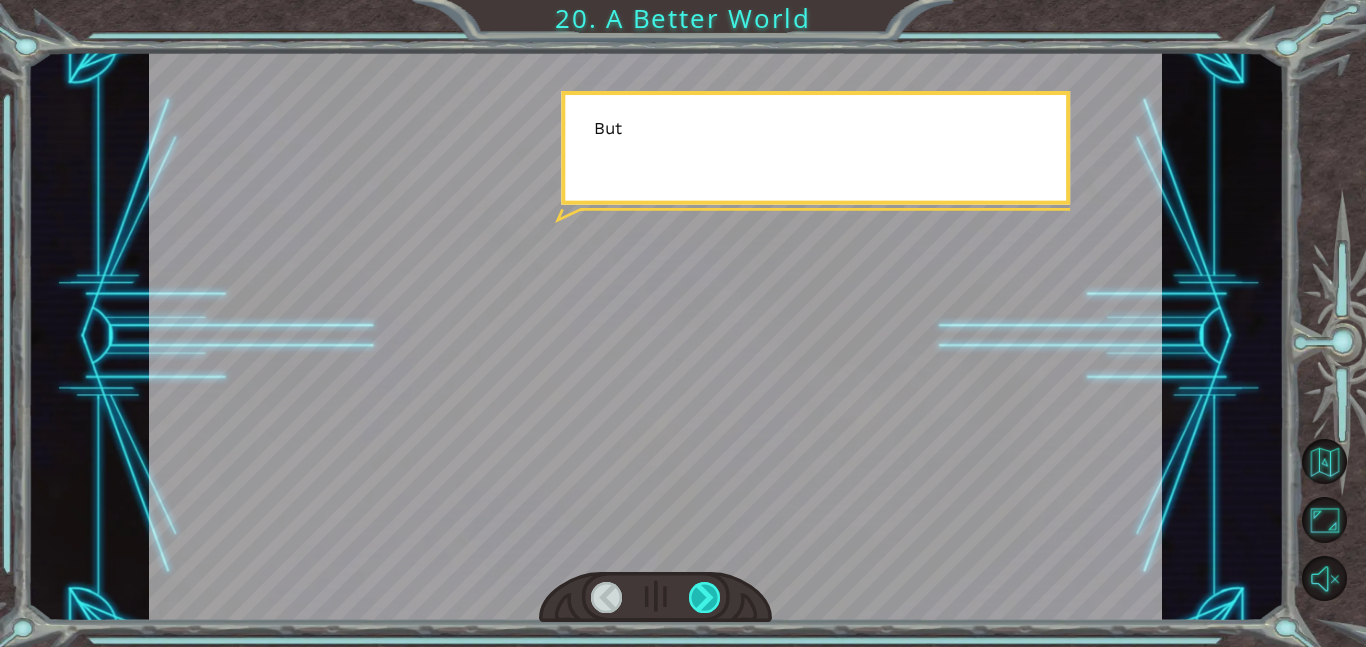 click at bounding box center [705, 597] 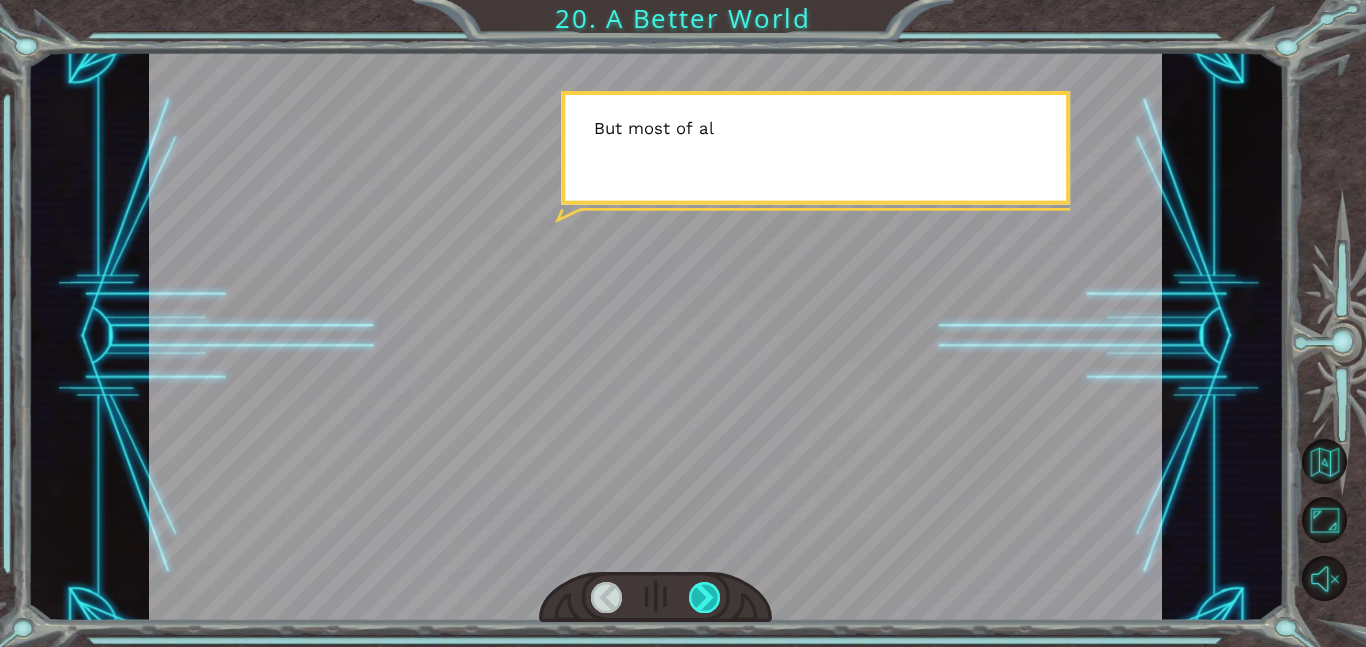 click at bounding box center [705, 597] 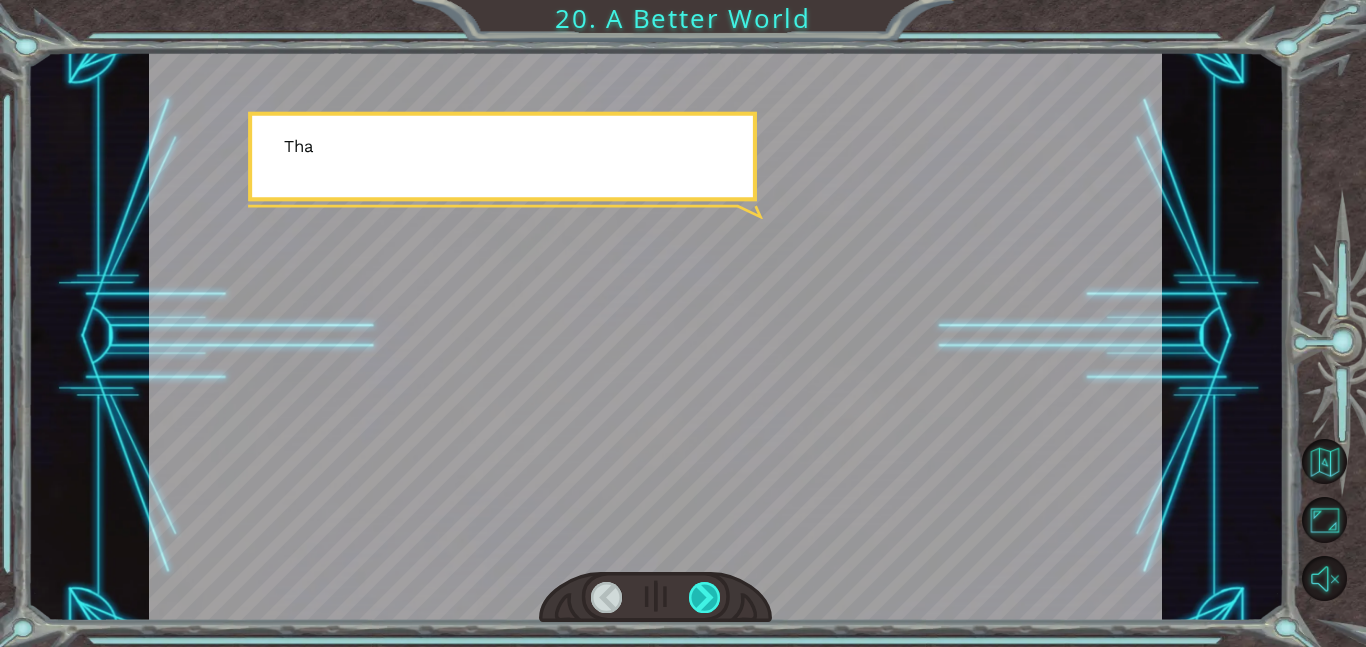 click at bounding box center (705, 597) 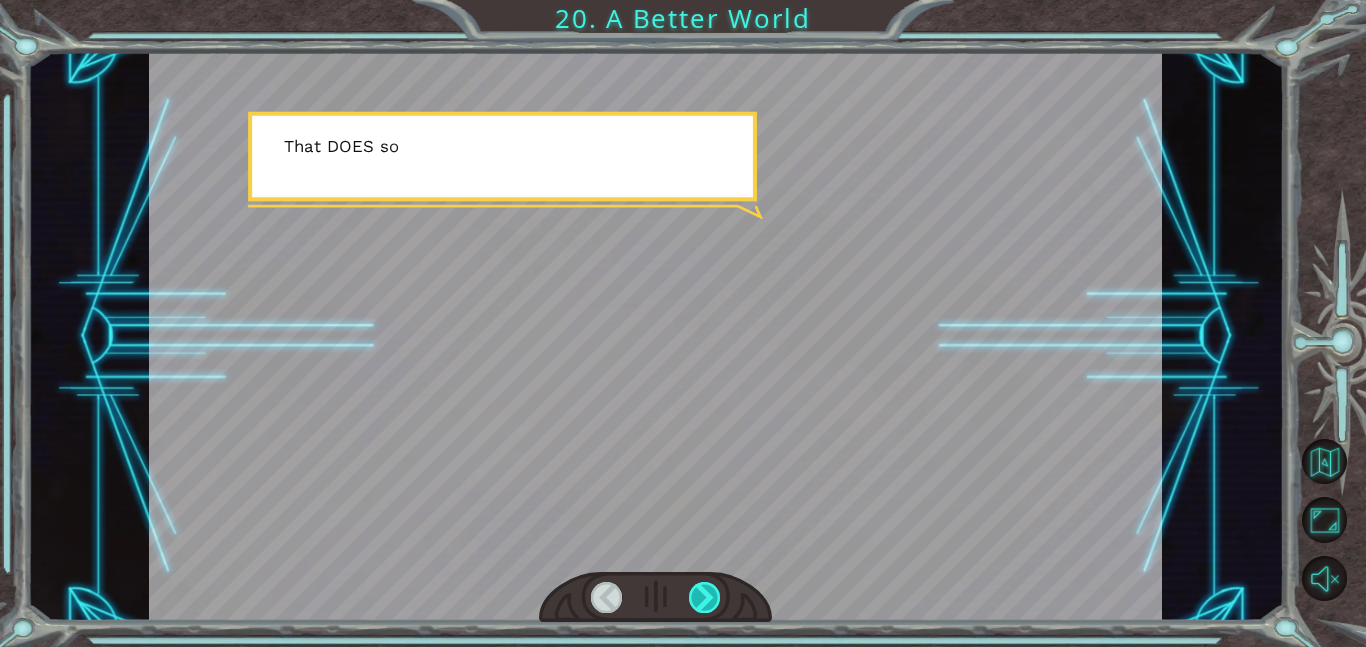 click at bounding box center [705, 597] 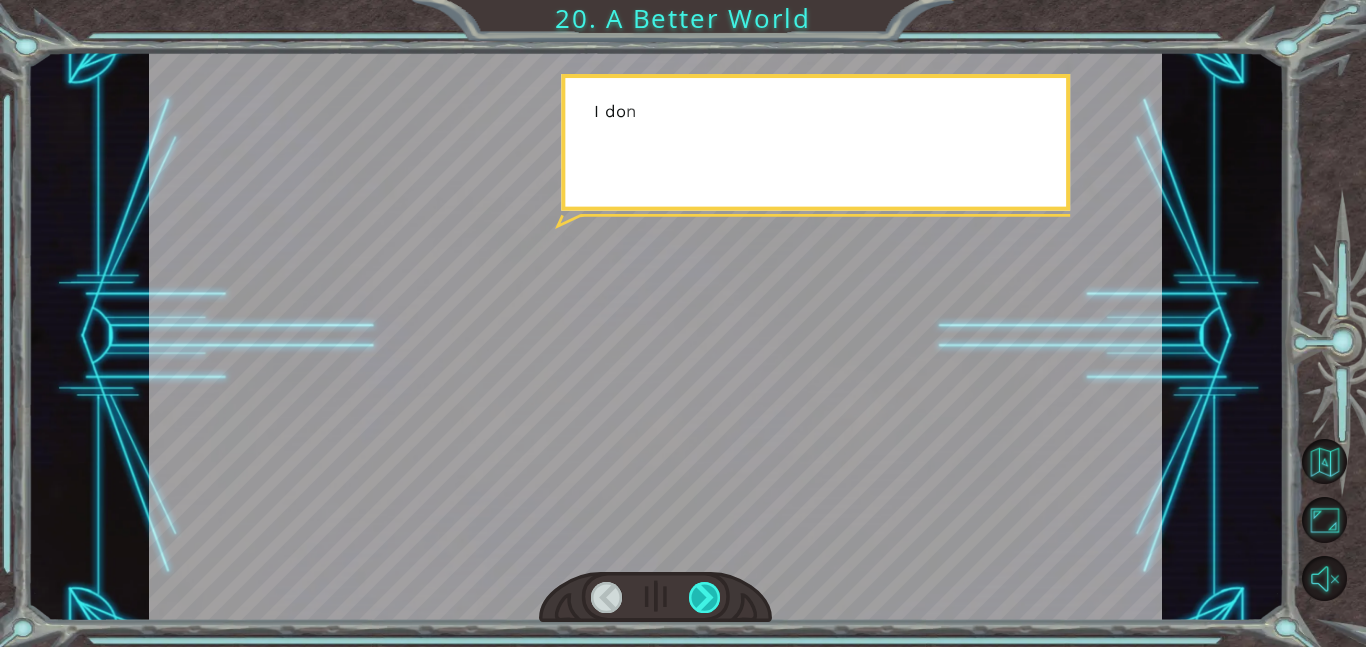 click at bounding box center [705, 597] 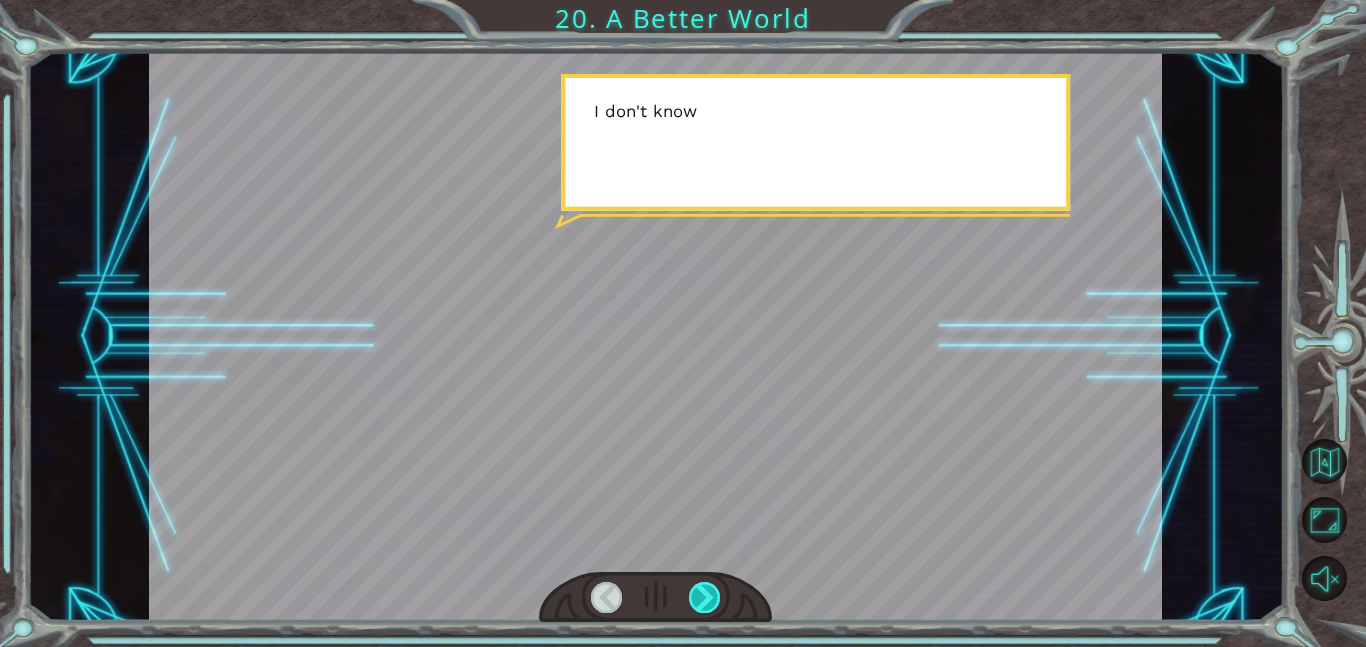click at bounding box center (705, 597) 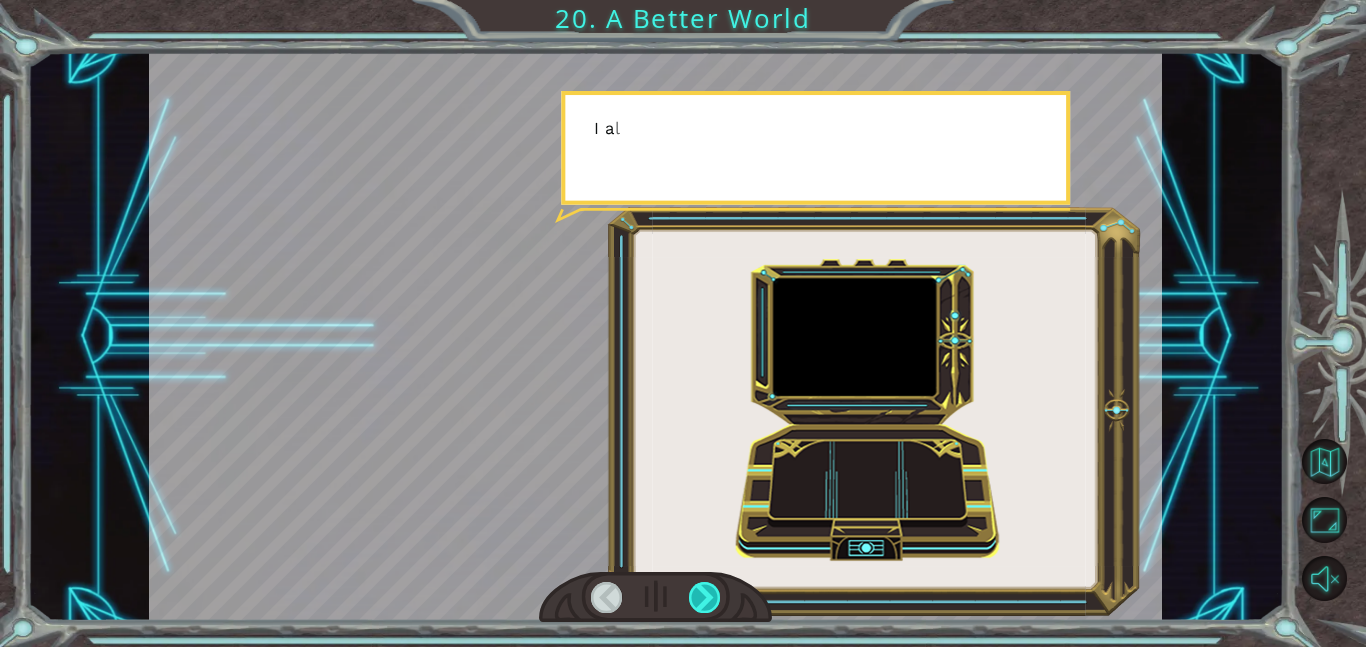 click at bounding box center (705, 597) 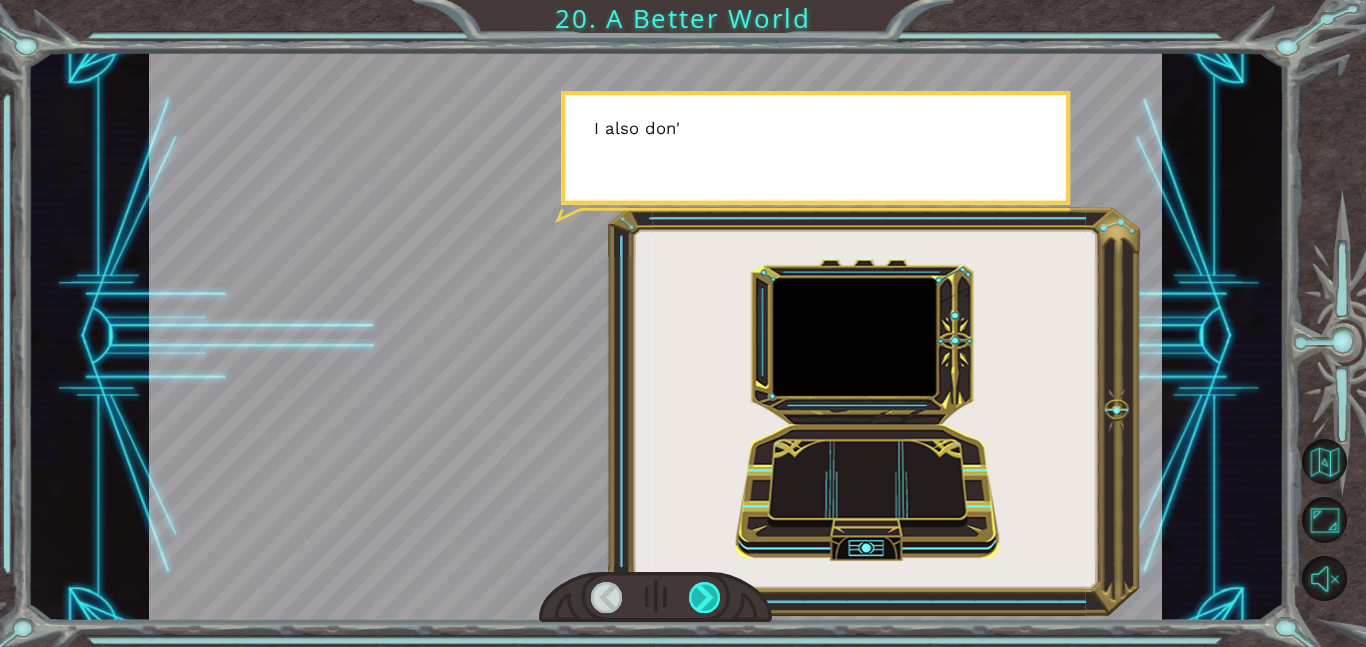 click at bounding box center [705, 597] 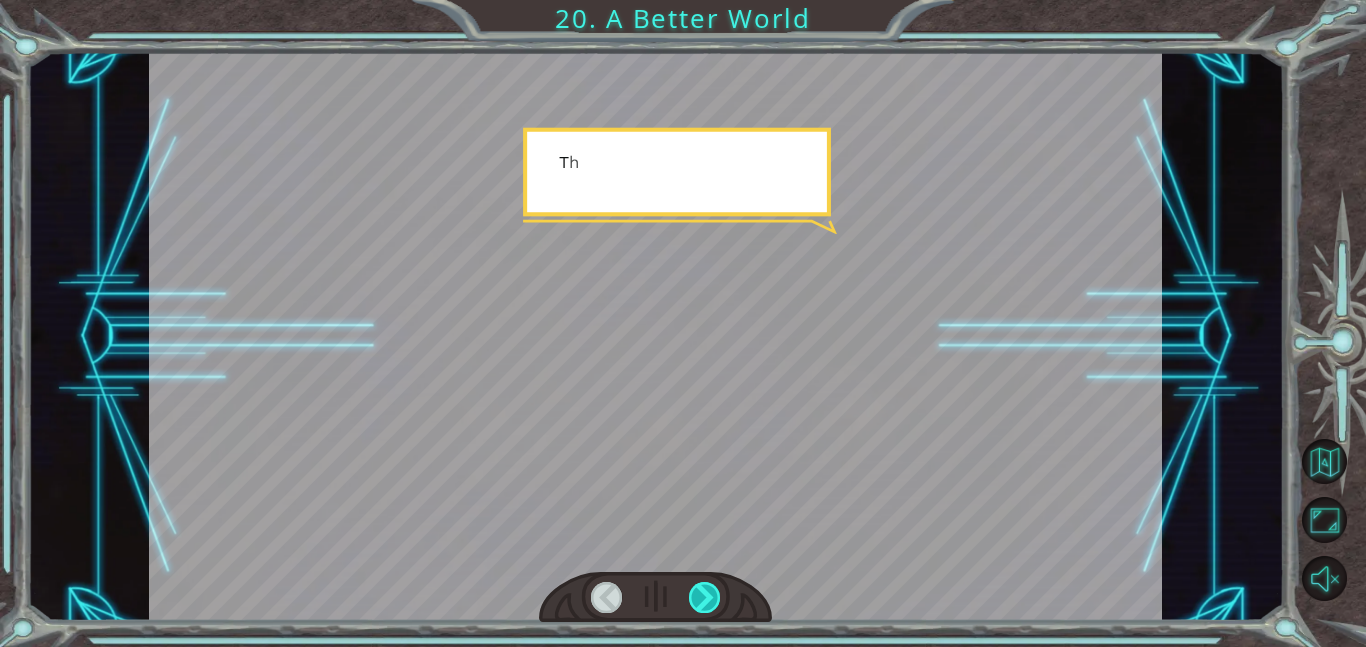 click at bounding box center [705, 597] 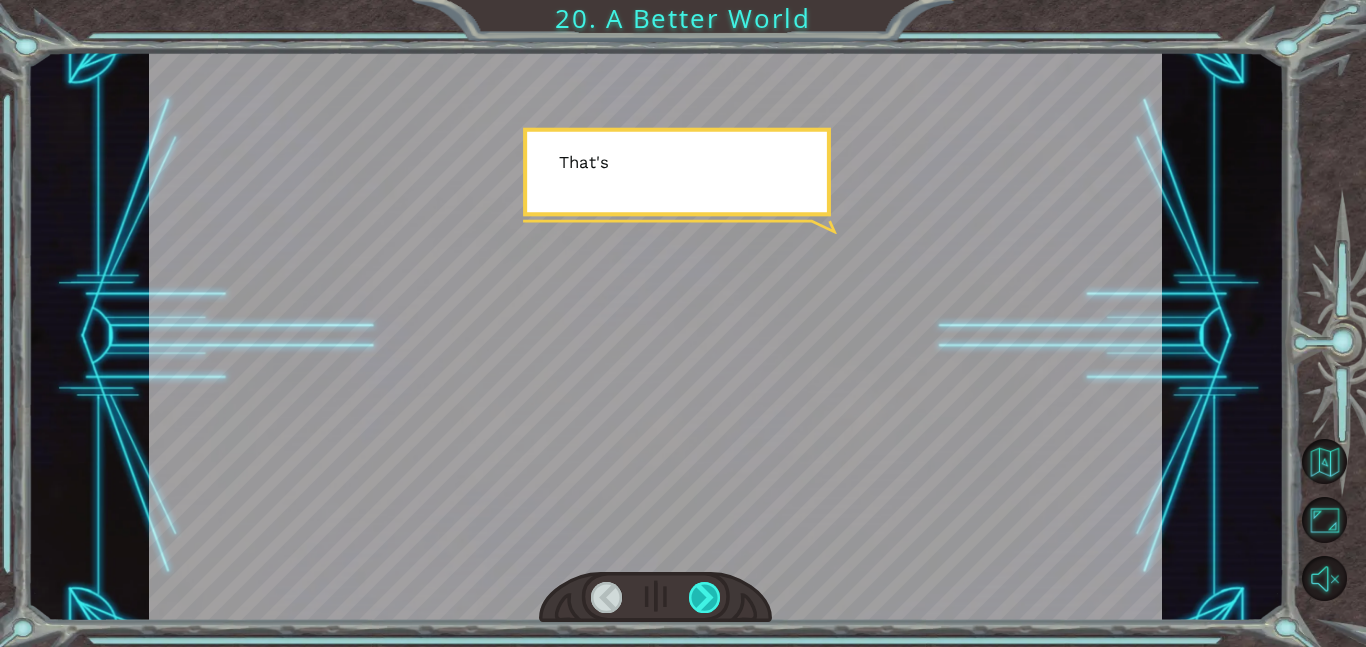 click at bounding box center [705, 597] 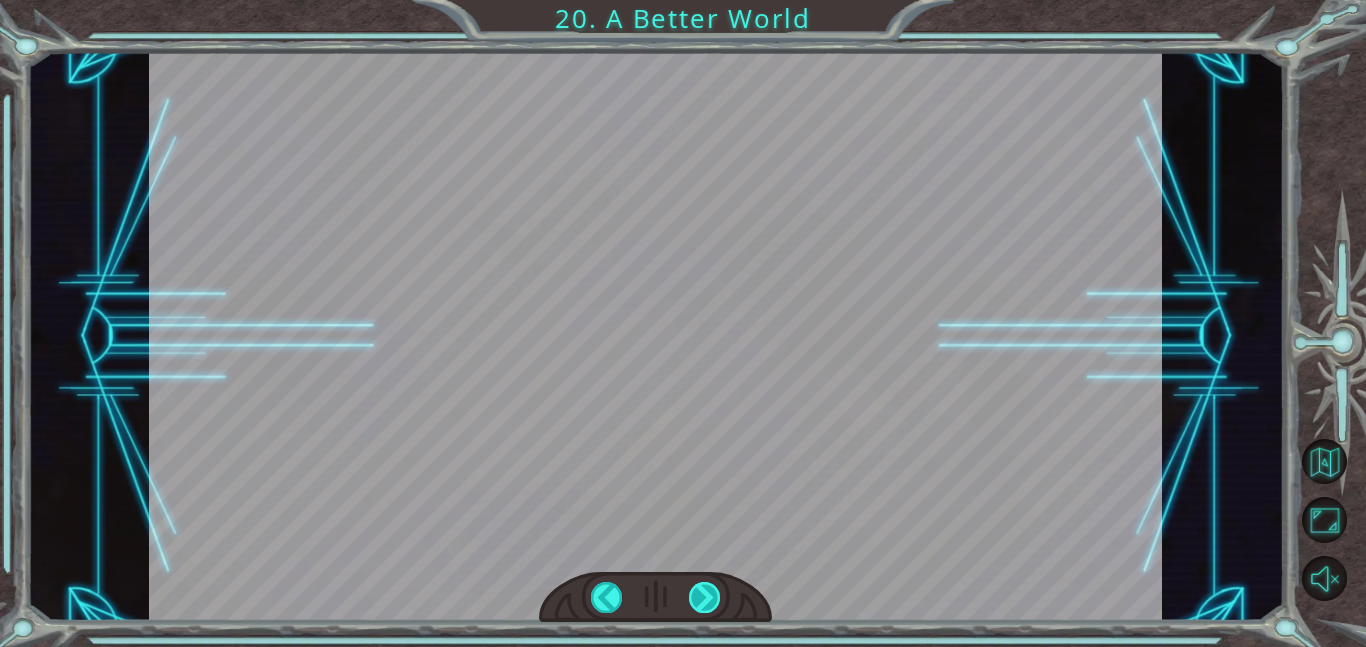 click at bounding box center [705, 597] 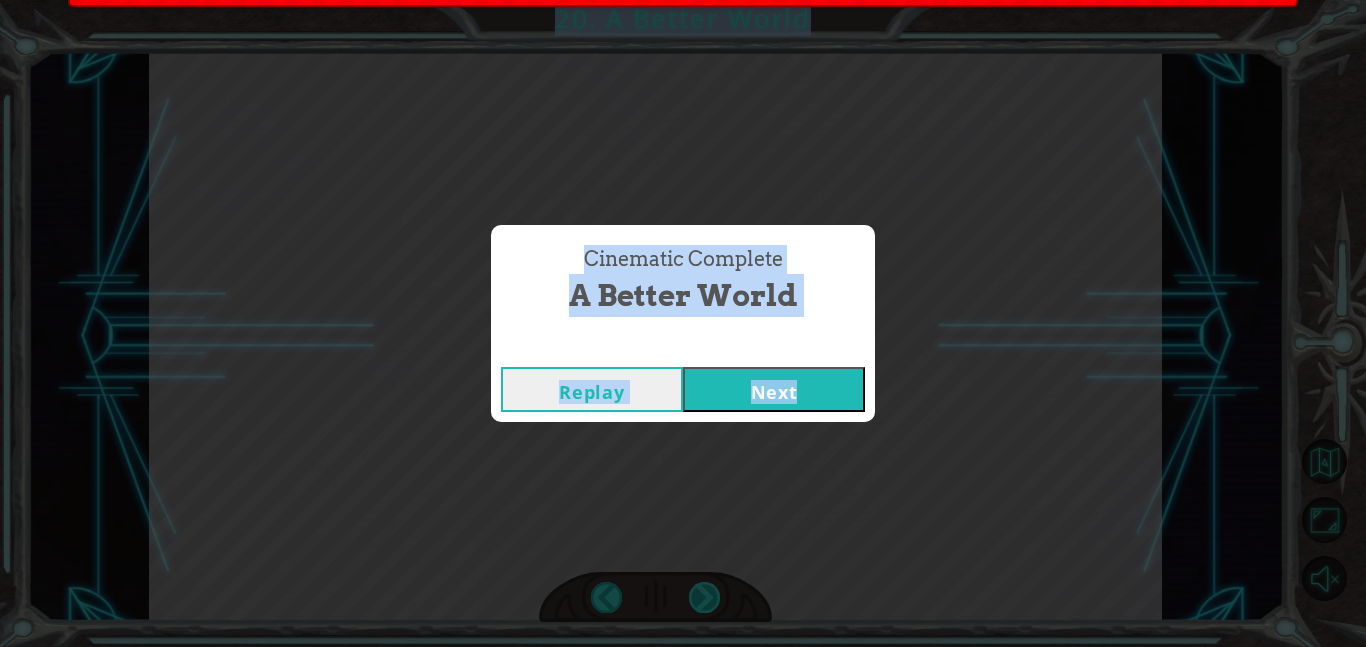 click on "Cinematic Complete     A Better World
Replay
Next" at bounding box center (683, 323) 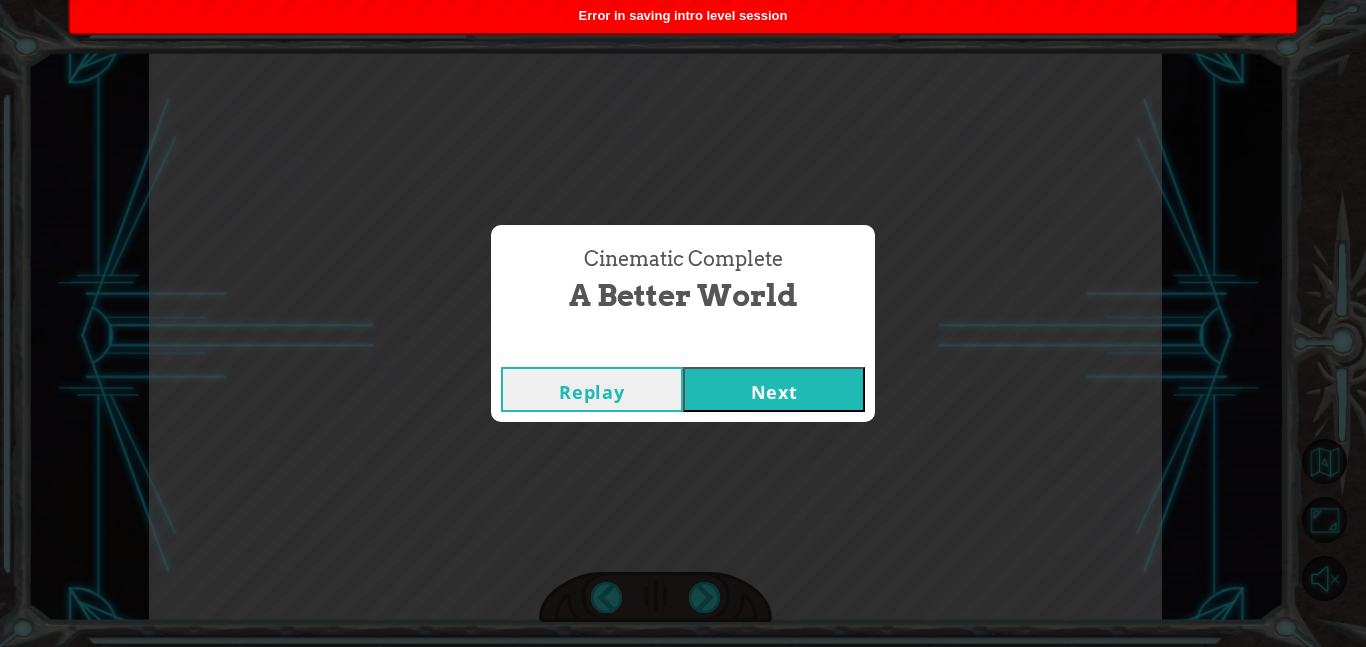 click on "Next" at bounding box center (774, 389) 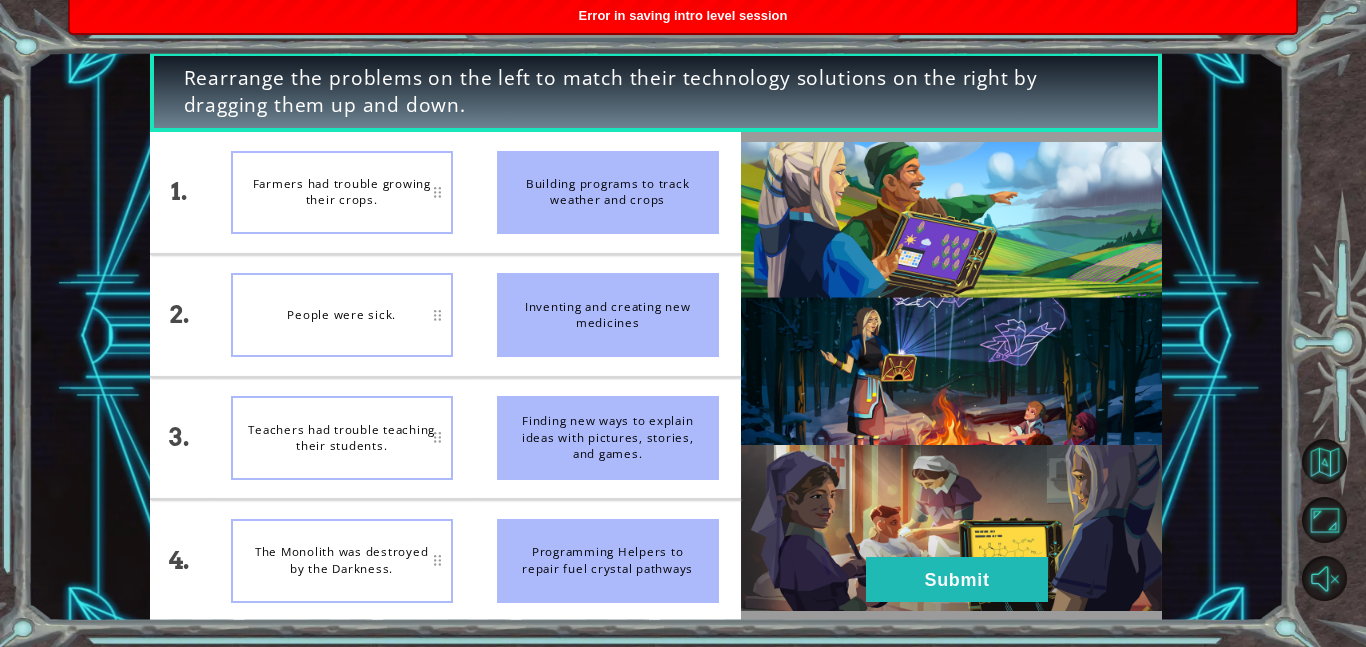 click at bounding box center [951, 377] 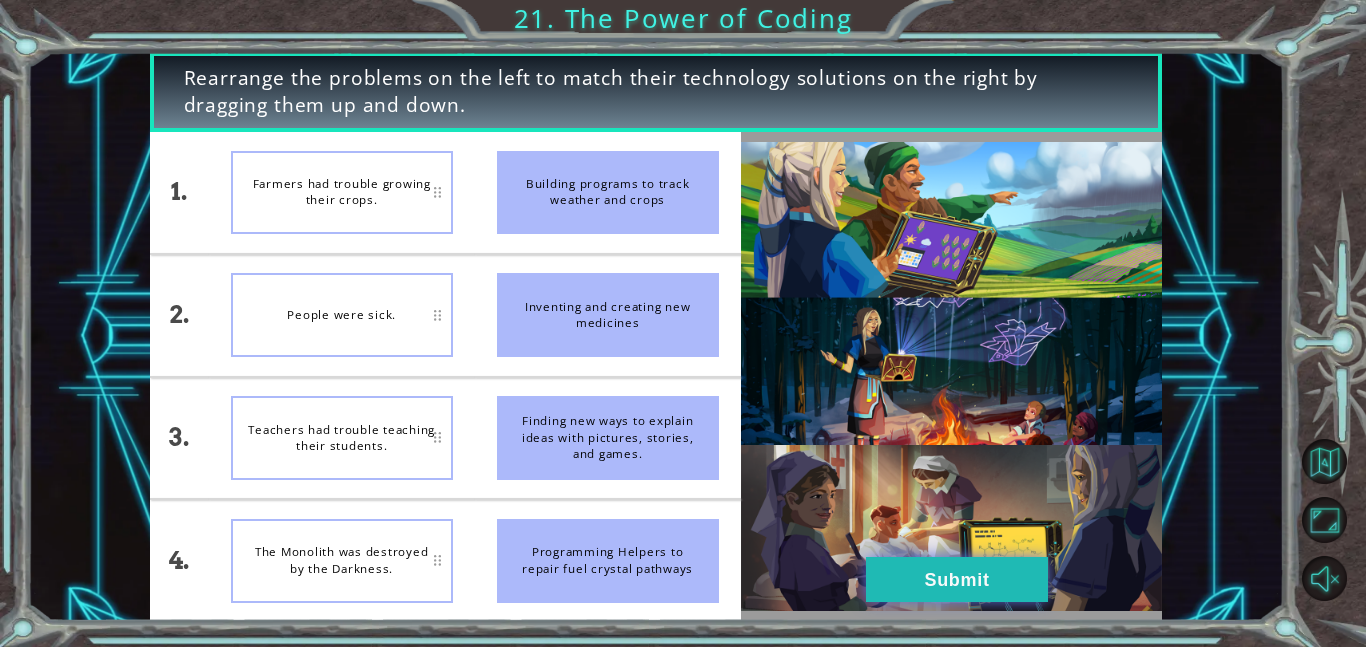 click on "Submit" at bounding box center (957, 579) 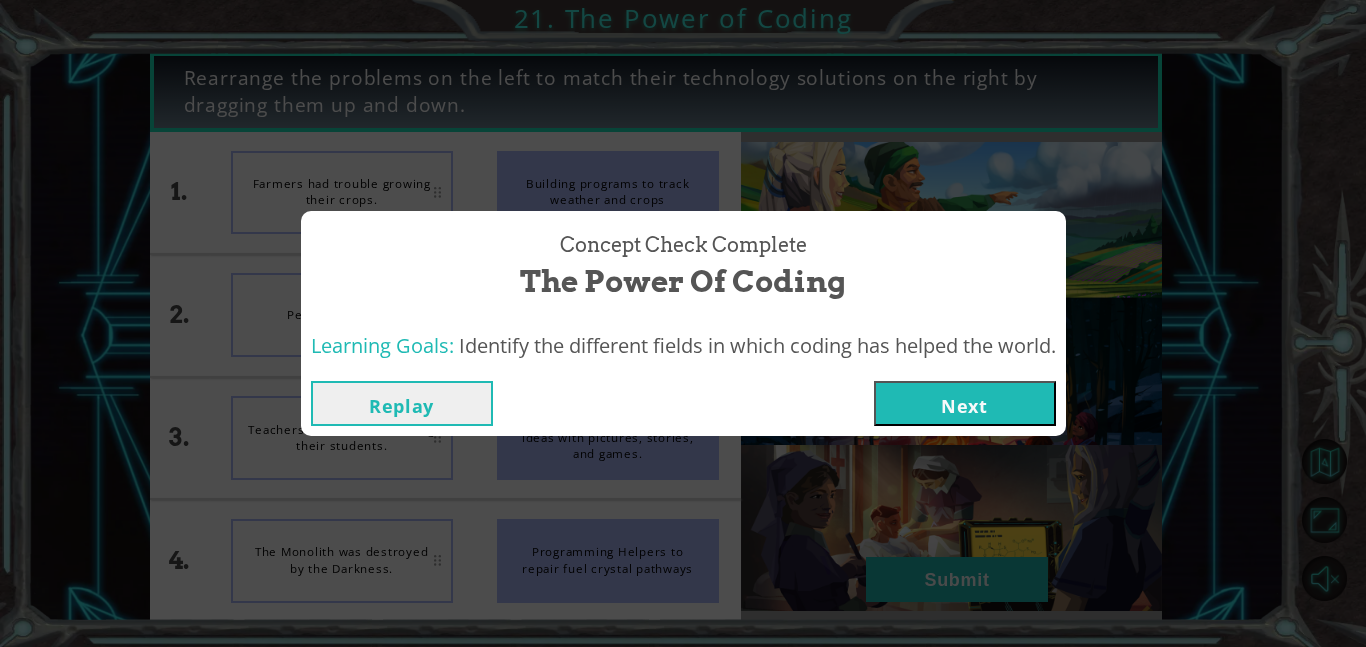 click on "Replay
Next" at bounding box center (683, 403) 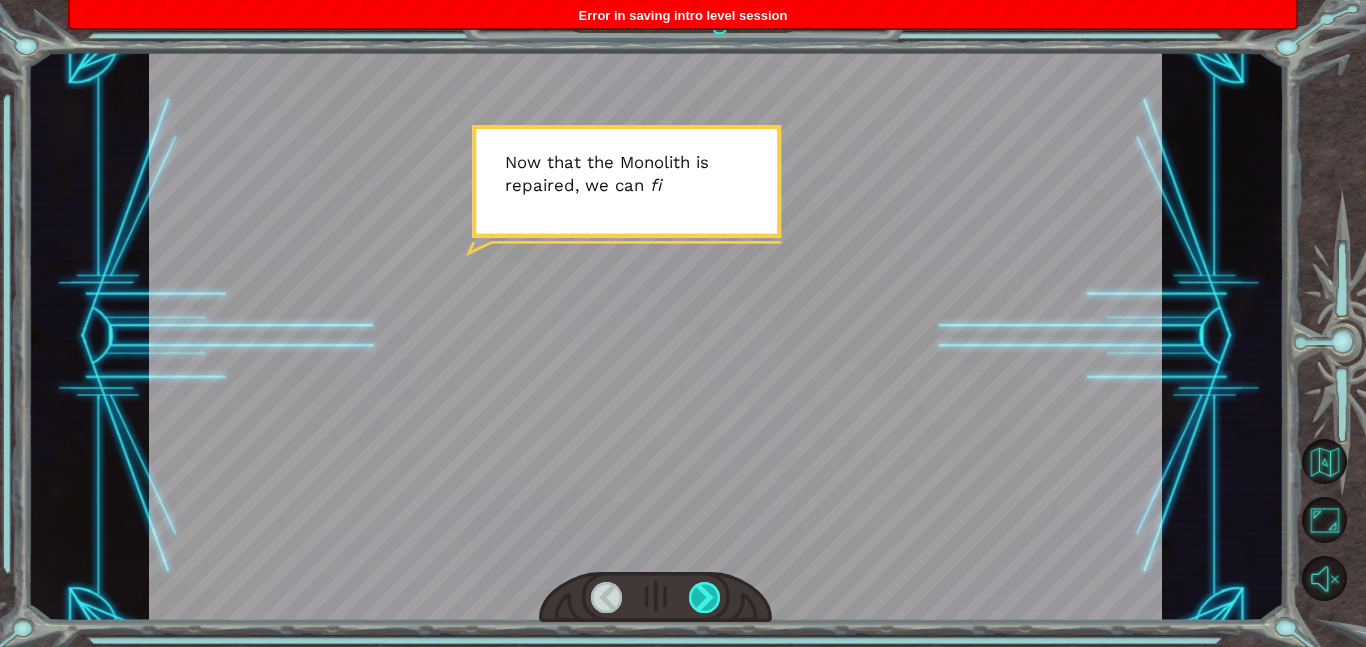 click at bounding box center [705, 597] 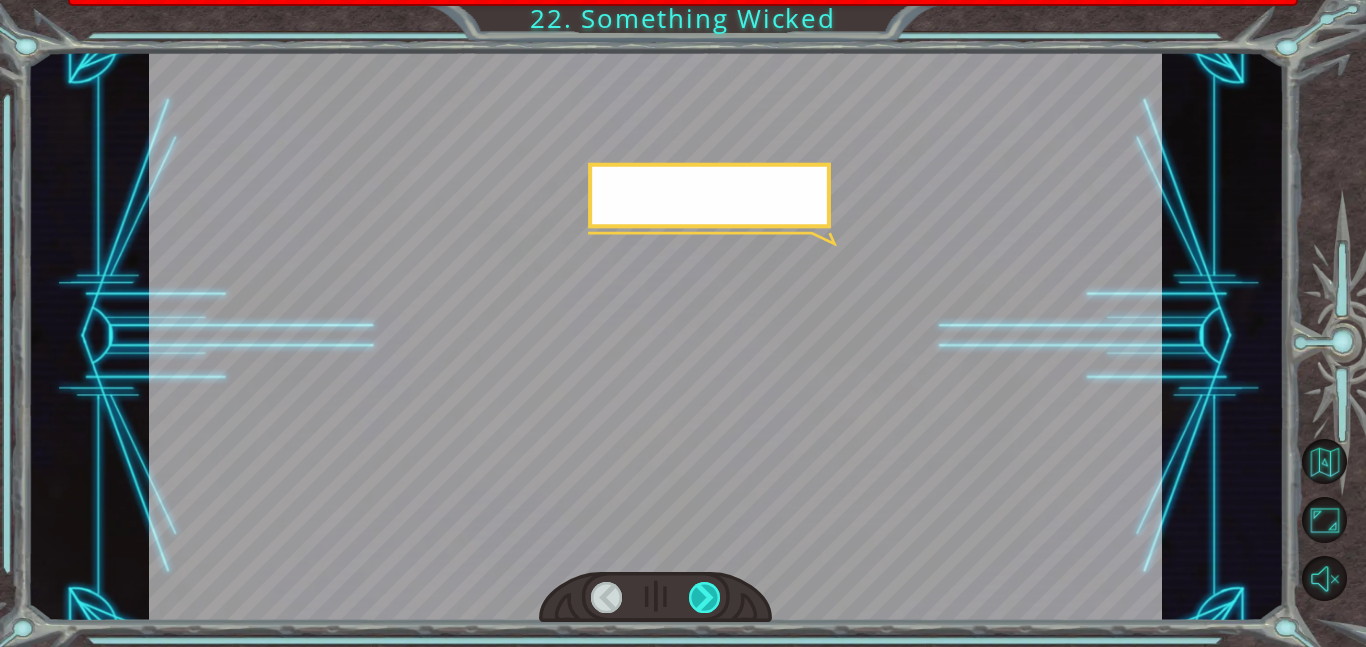 click at bounding box center [705, 597] 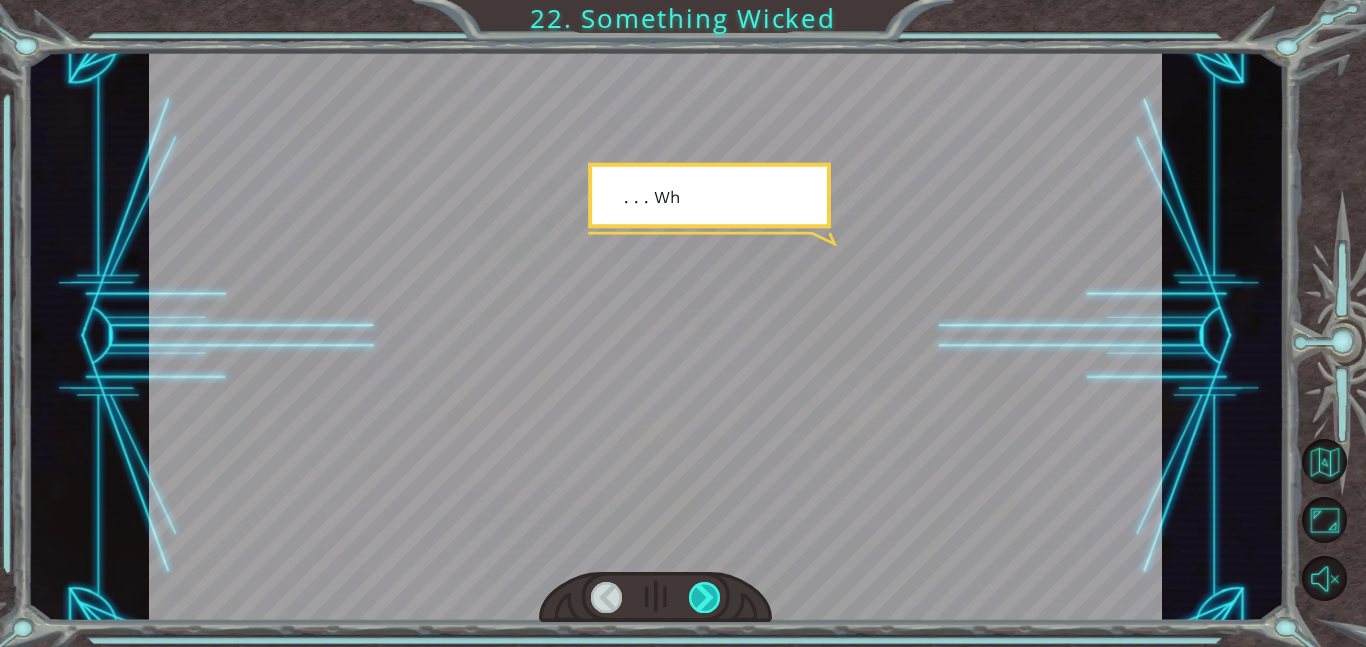 click at bounding box center (705, 597) 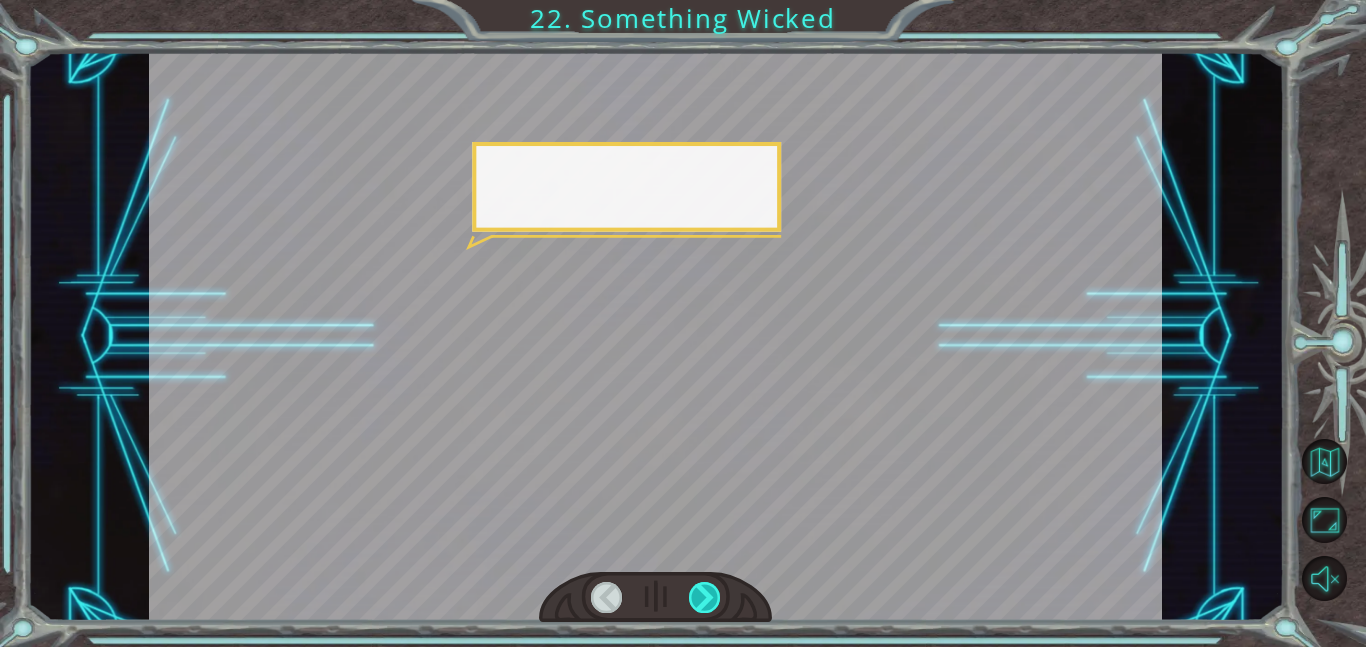 click at bounding box center [705, 597] 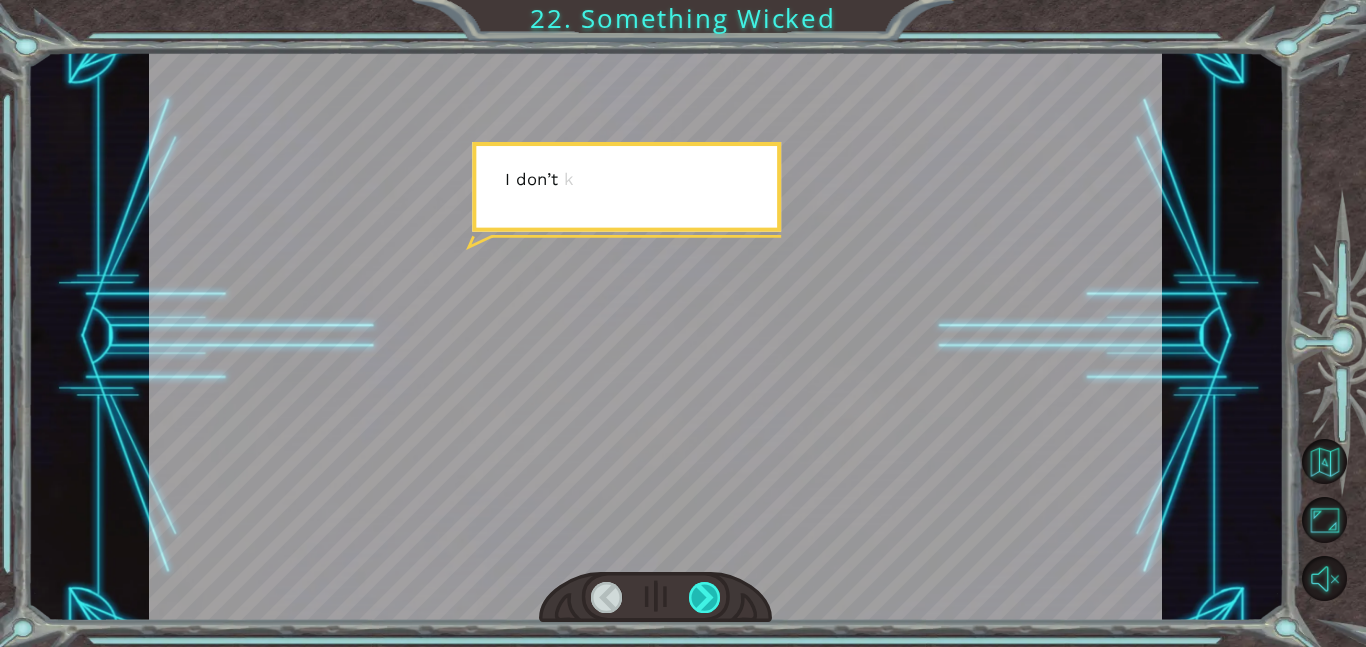 click at bounding box center (705, 597) 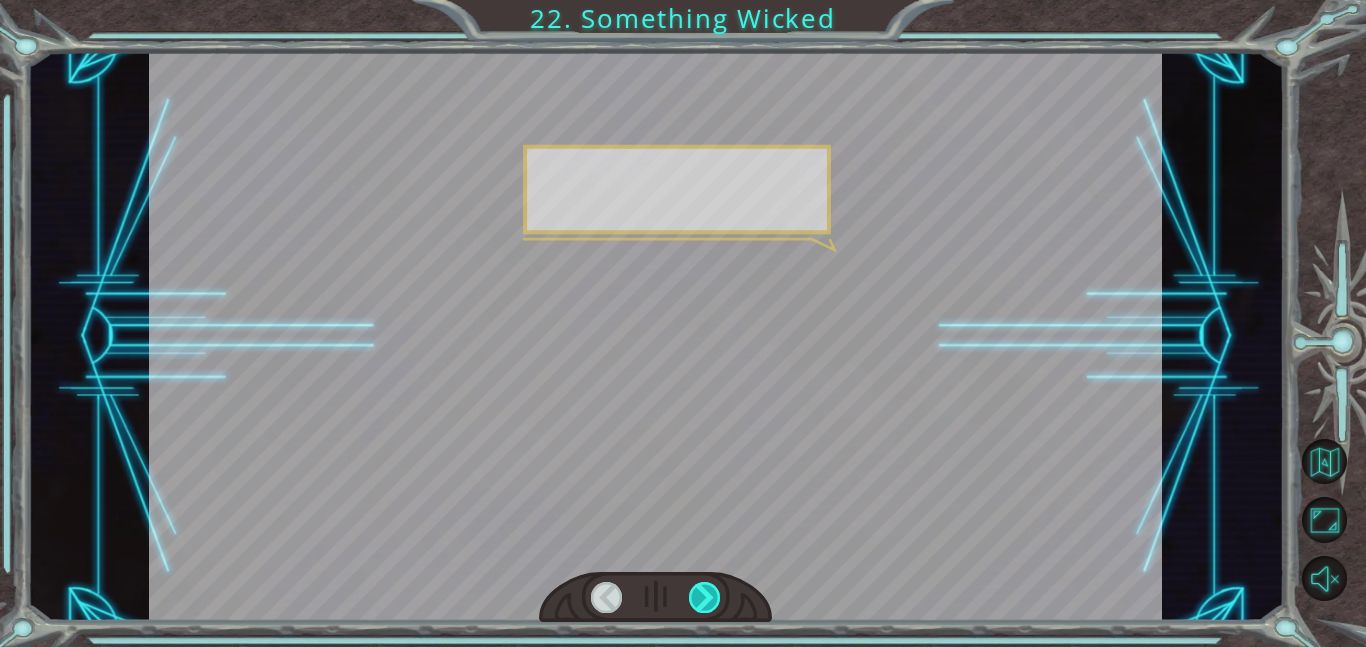 click at bounding box center (705, 597) 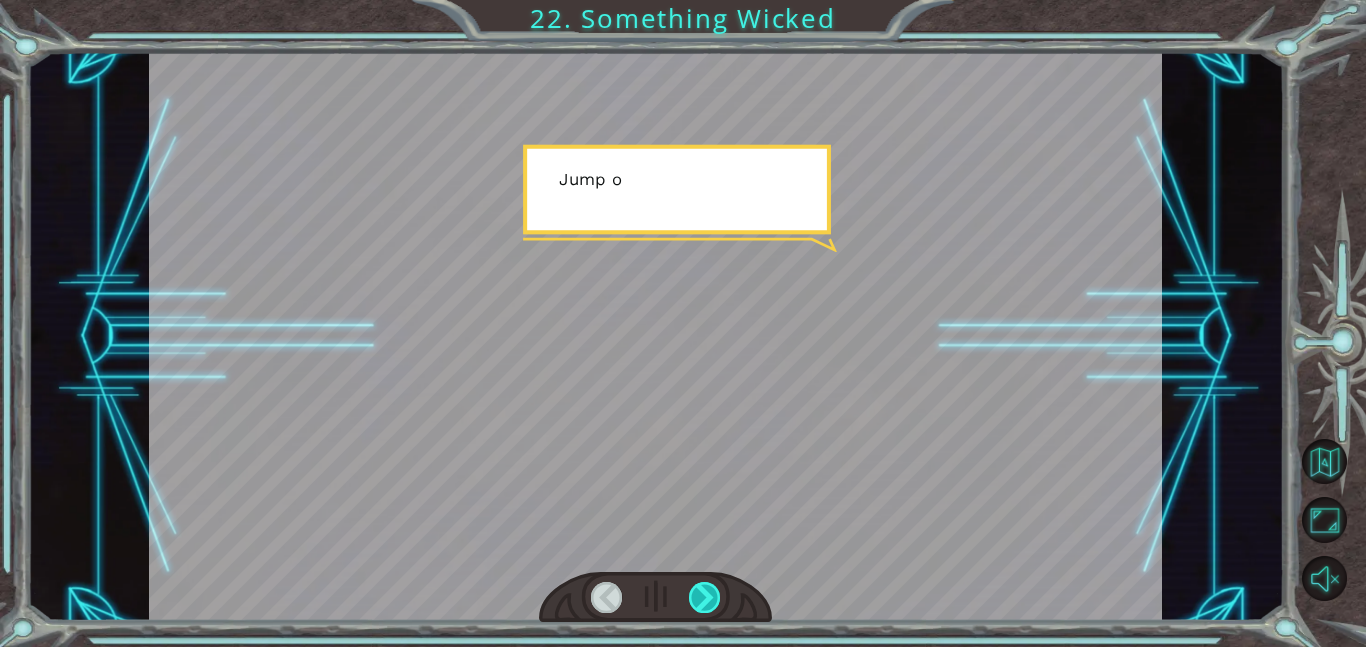 click at bounding box center [705, 597] 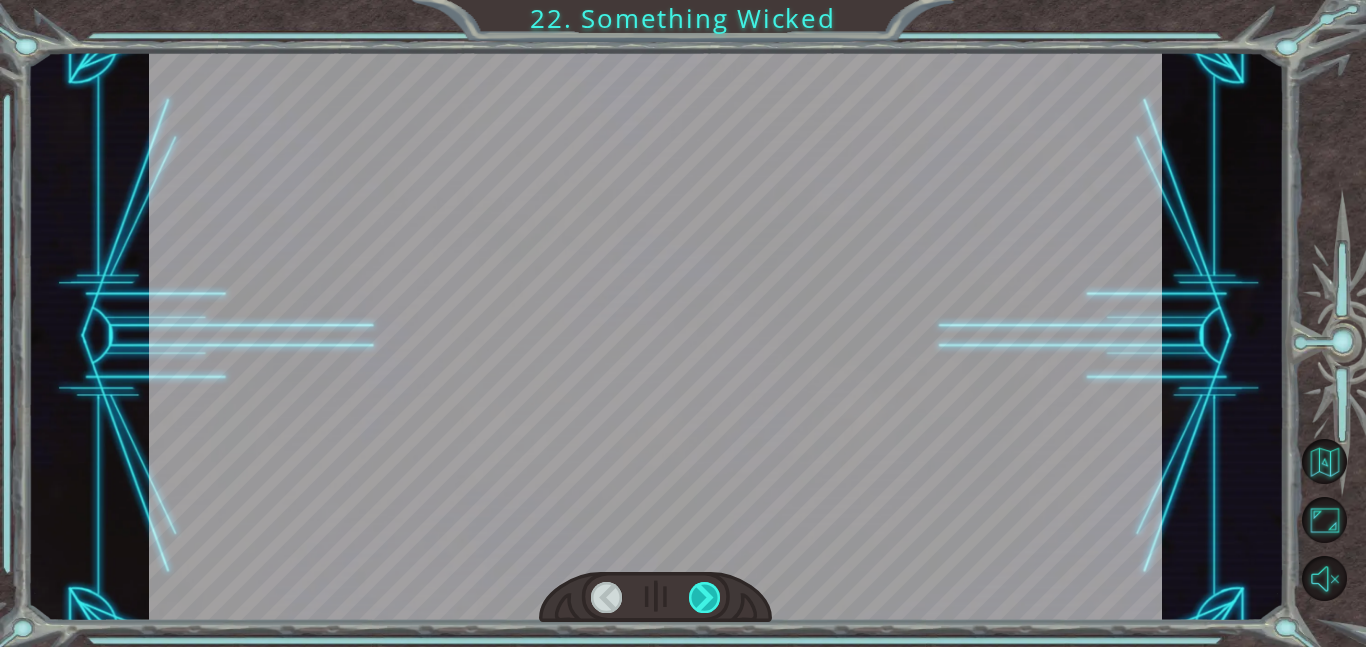 click at bounding box center [705, 597] 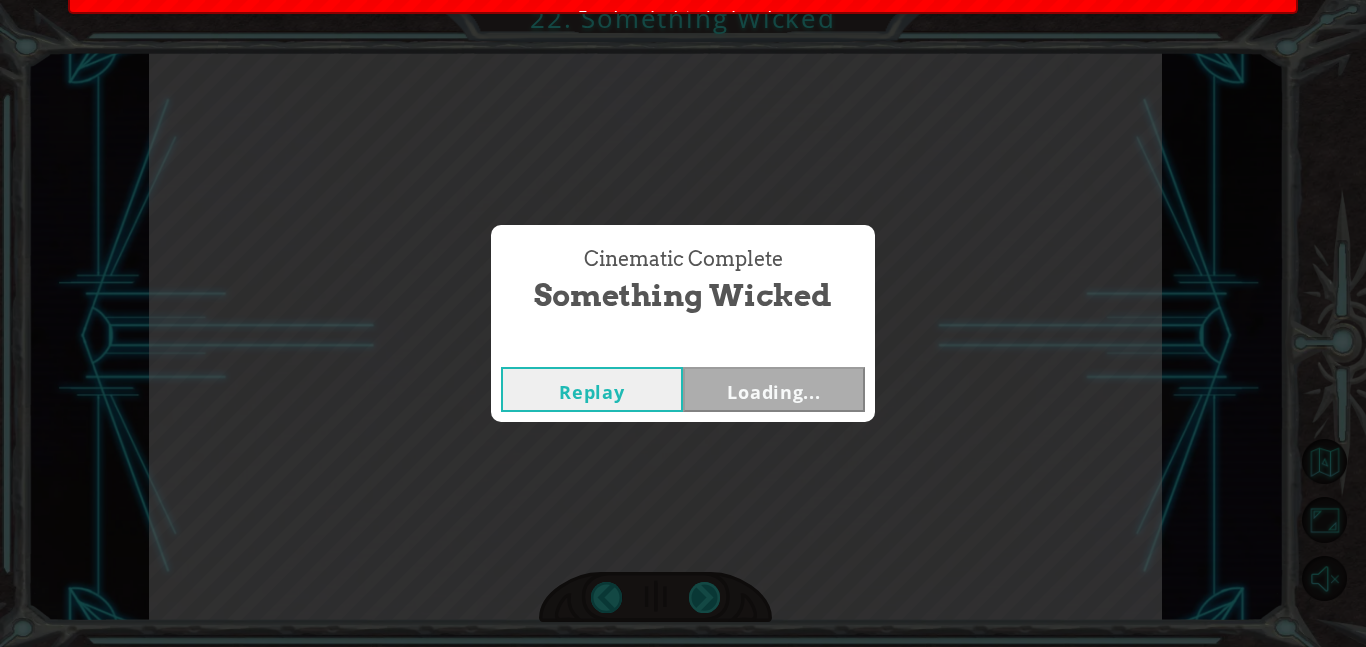 click on "Cinematic Complete     Something Wicked
Replay
Loading..." at bounding box center (683, 323) 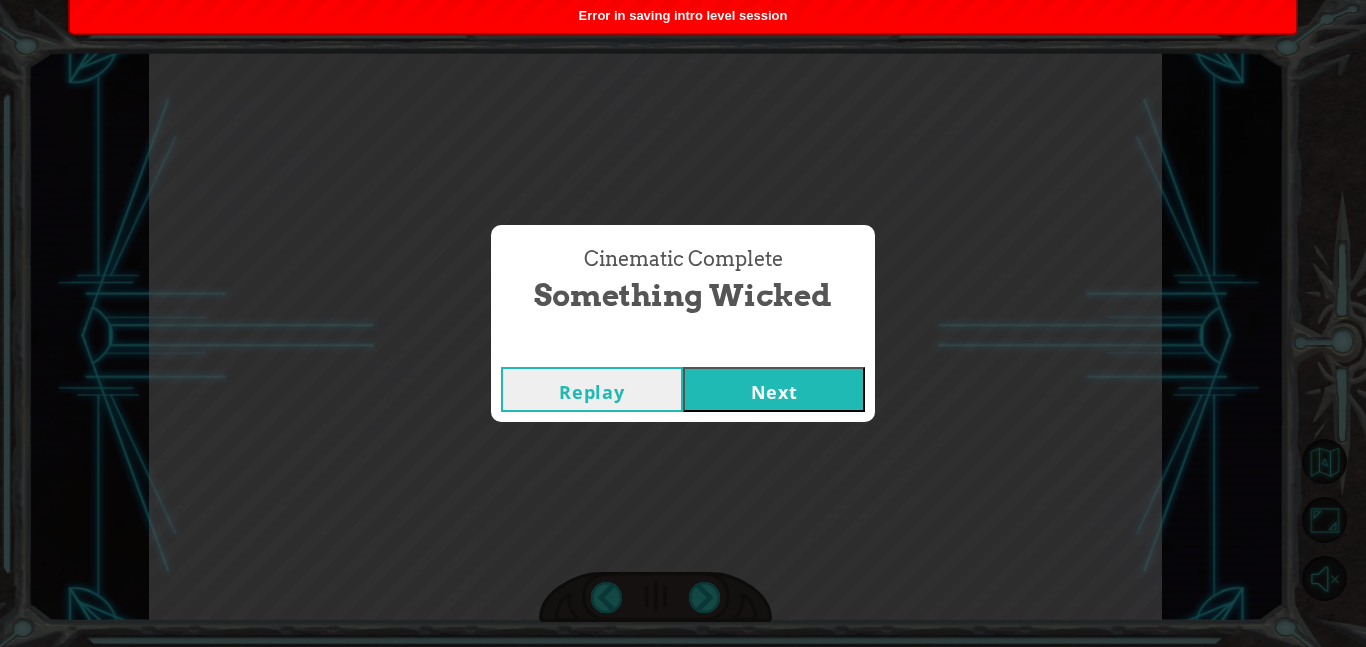click on "Next" at bounding box center [774, 389] 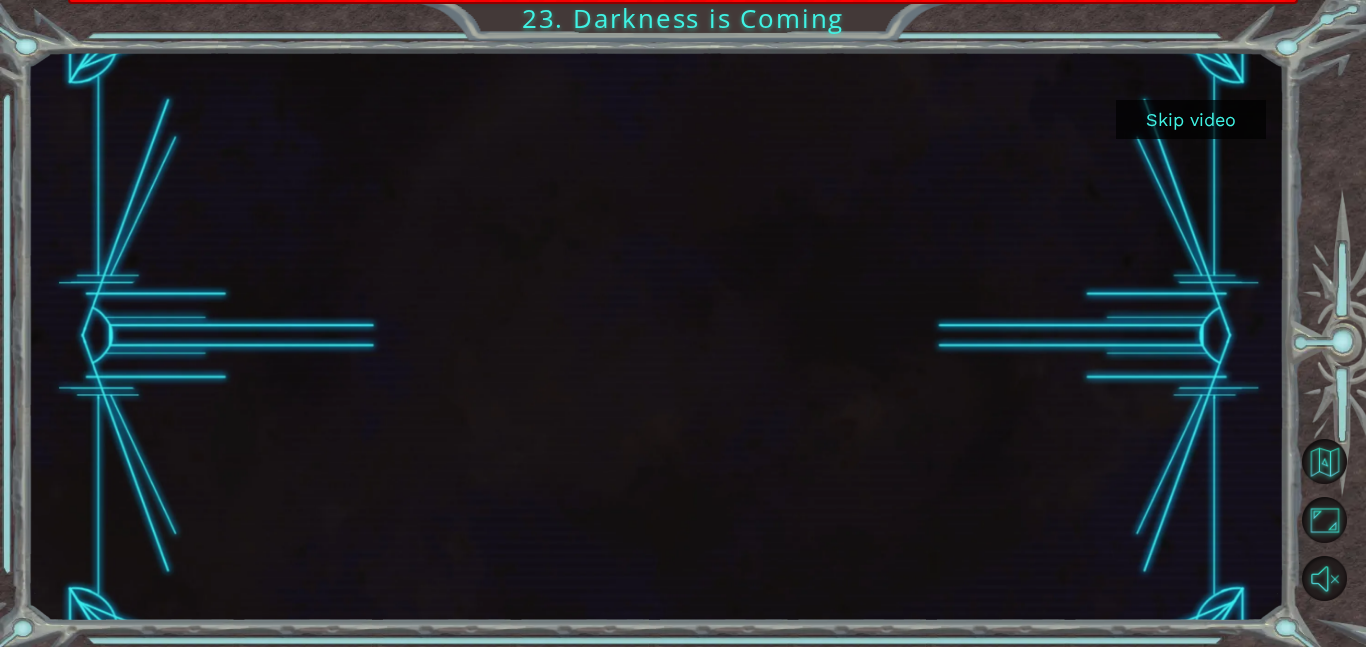 click on "Skip video" at bounding box center (1191, 119) 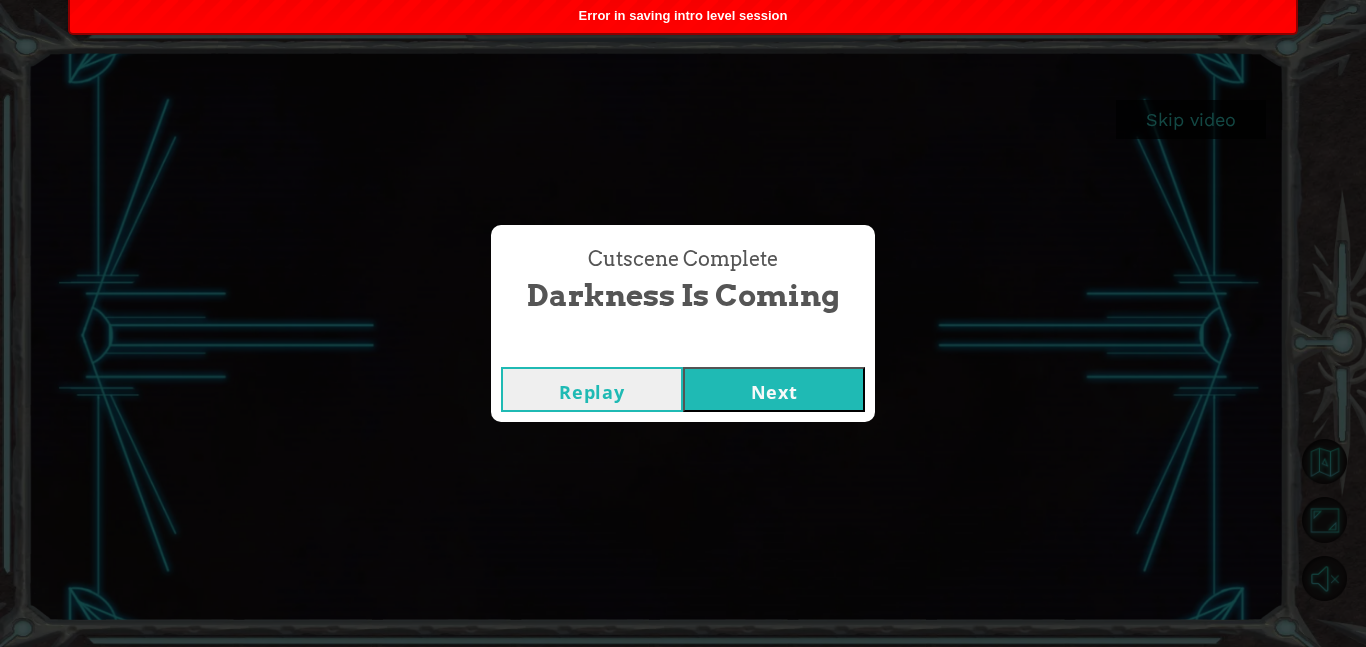 click on "Cutscene Complete     Darkness is Coming
Replay
Next" at bounding box center [683, 323] 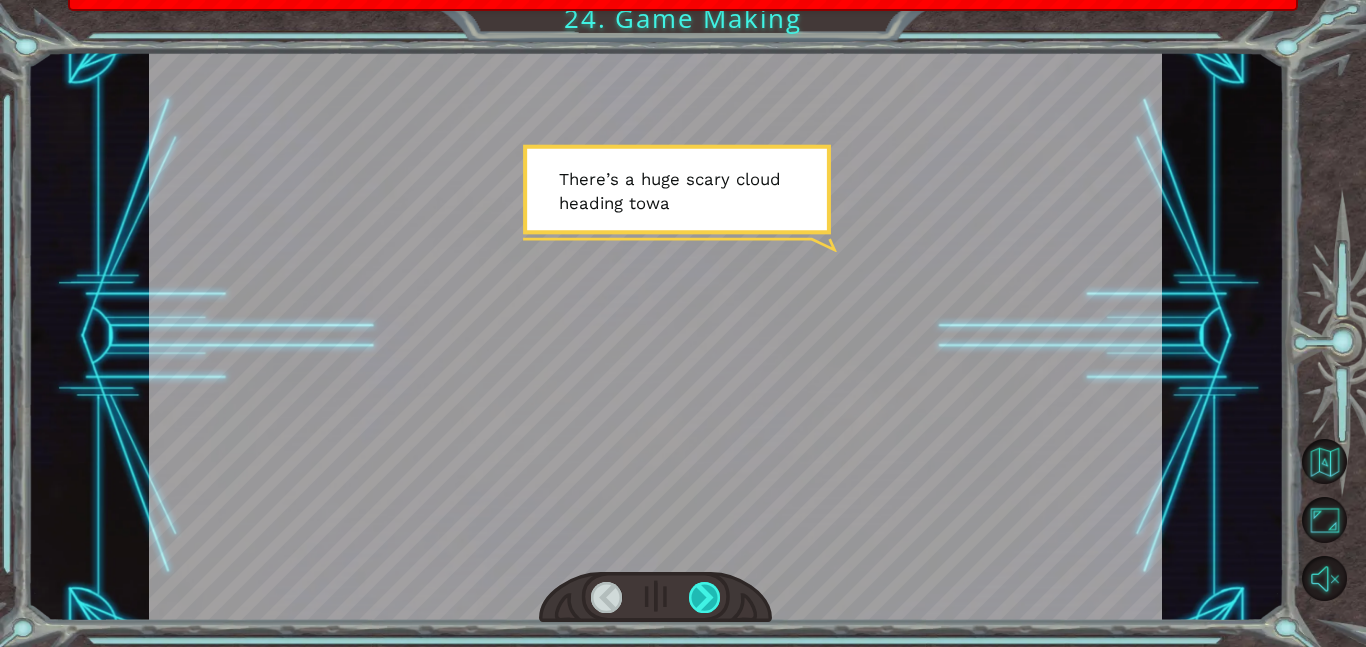 click at bounding box center [705, 597] 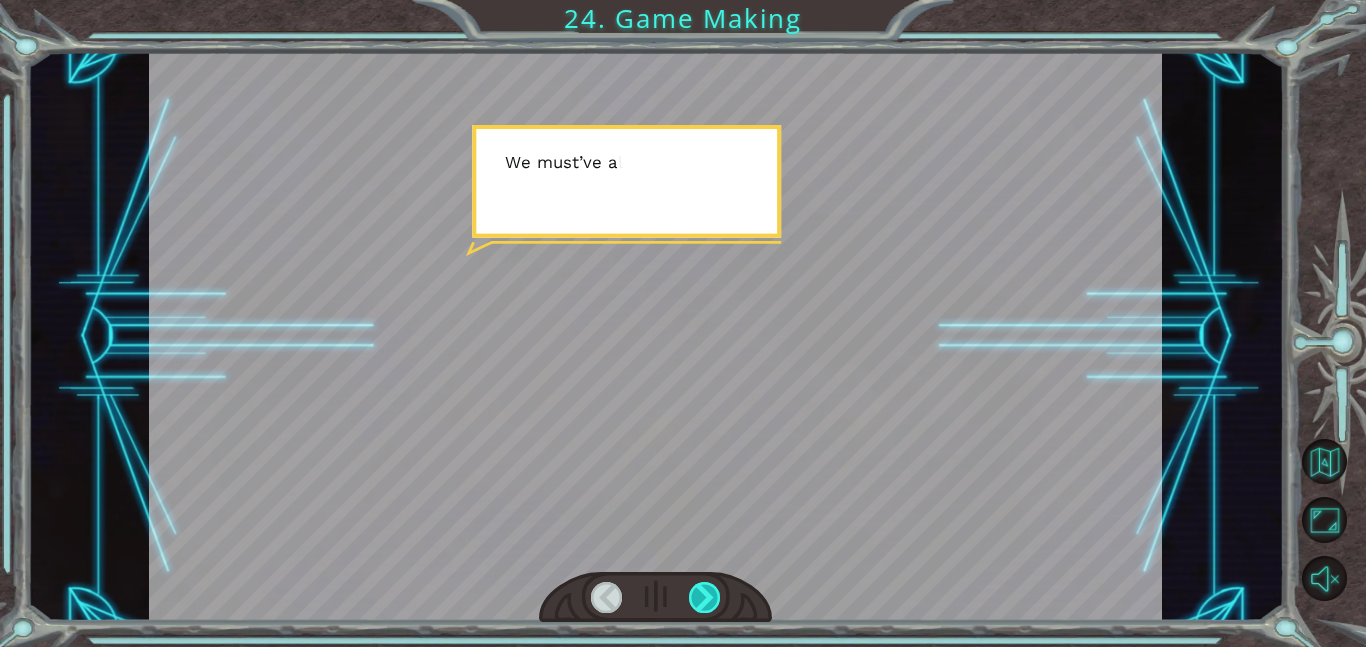 click at bounding box center (705, 597) 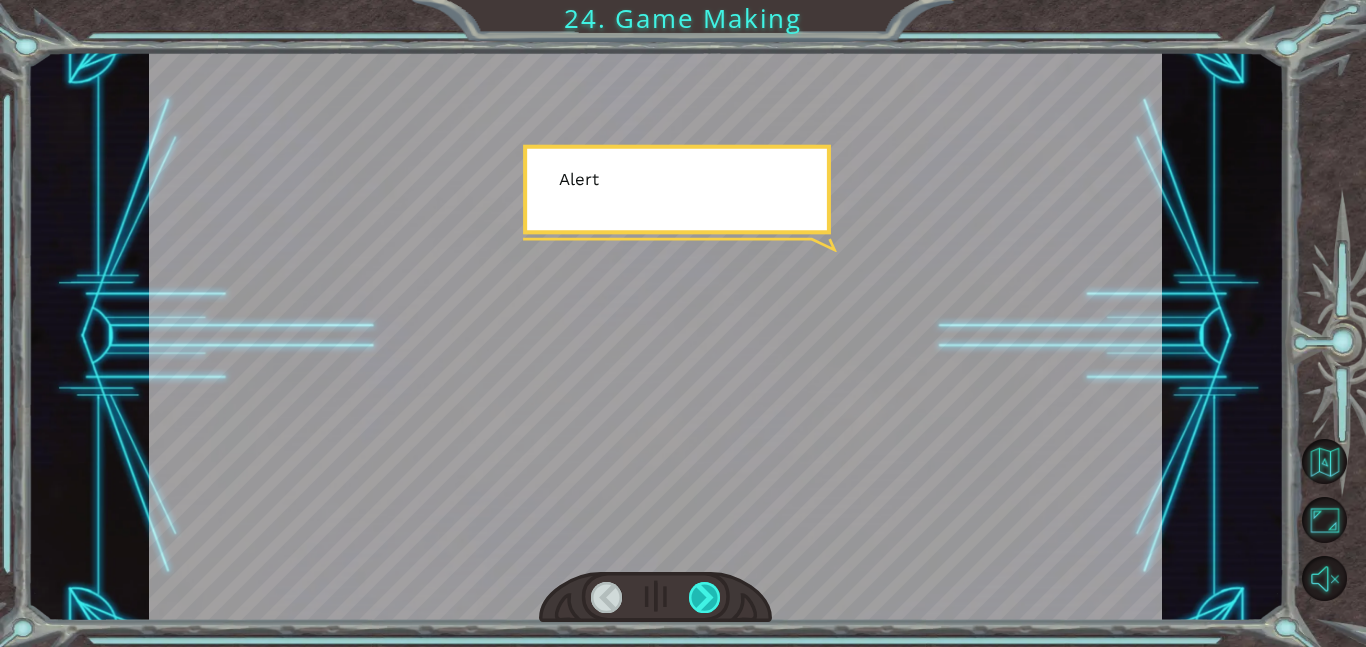 click at bounding box center [705, 597] 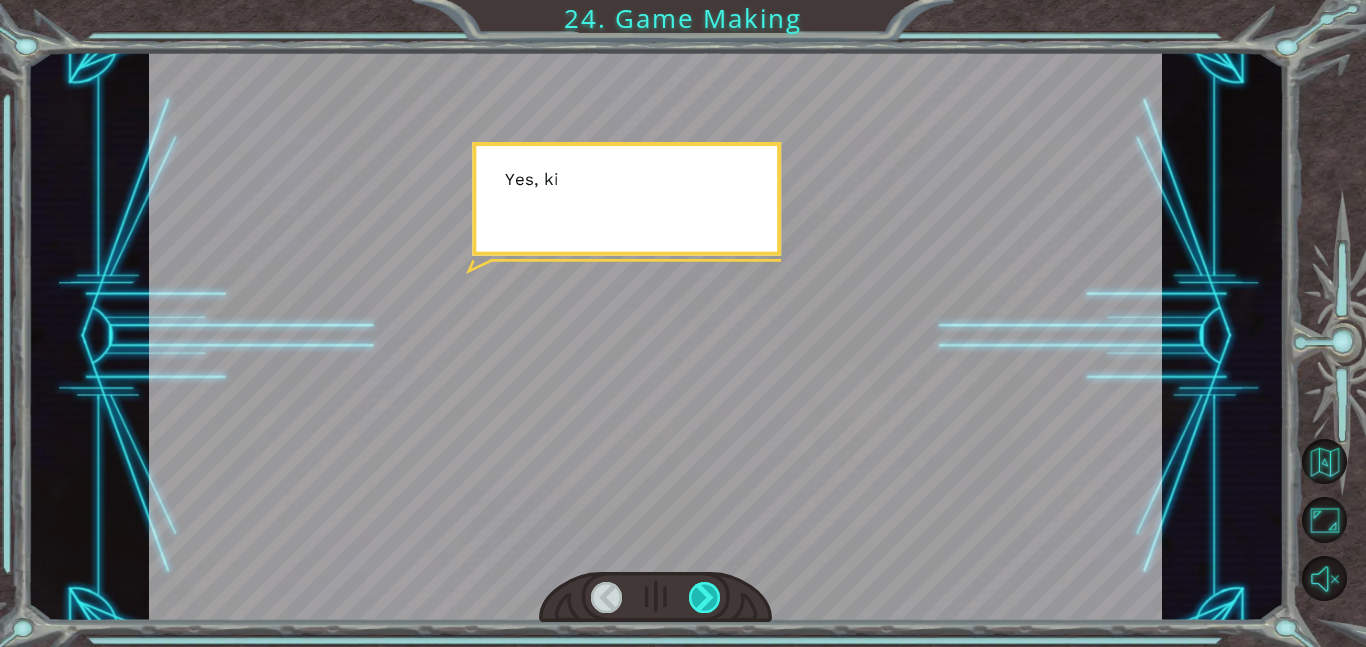 click at bounding box center (705, 597) 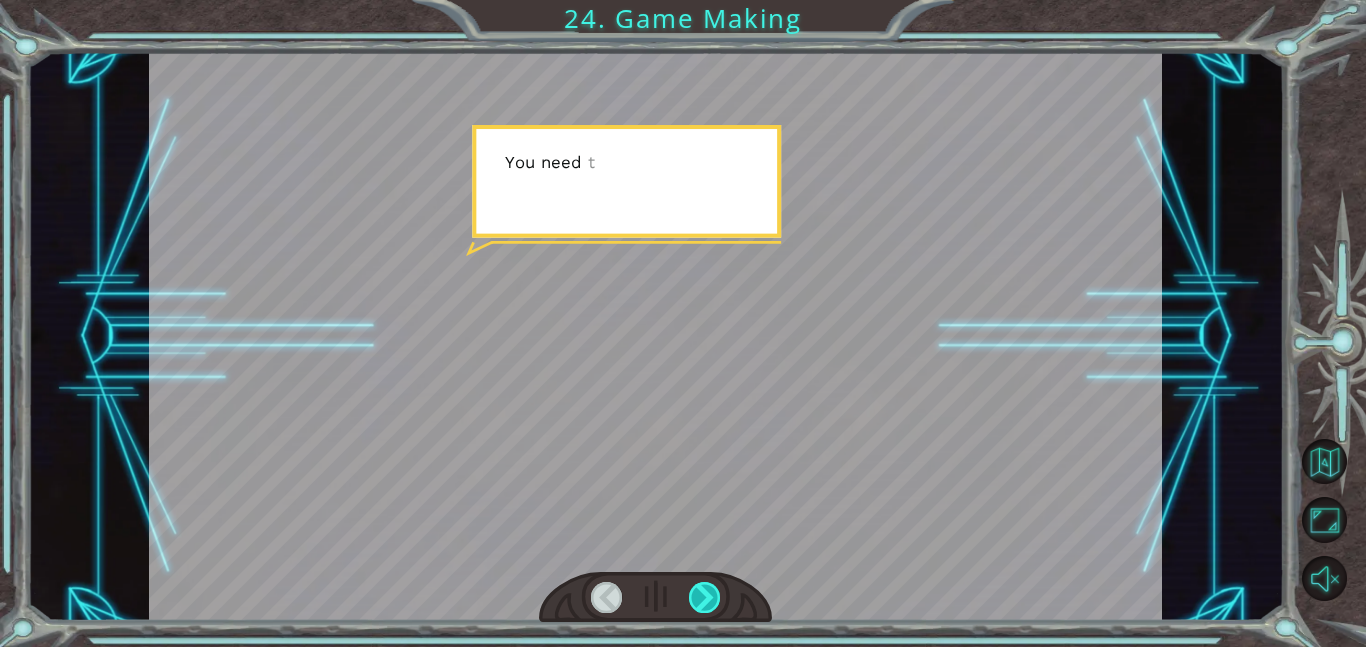 click at bounding box center (705, 597) 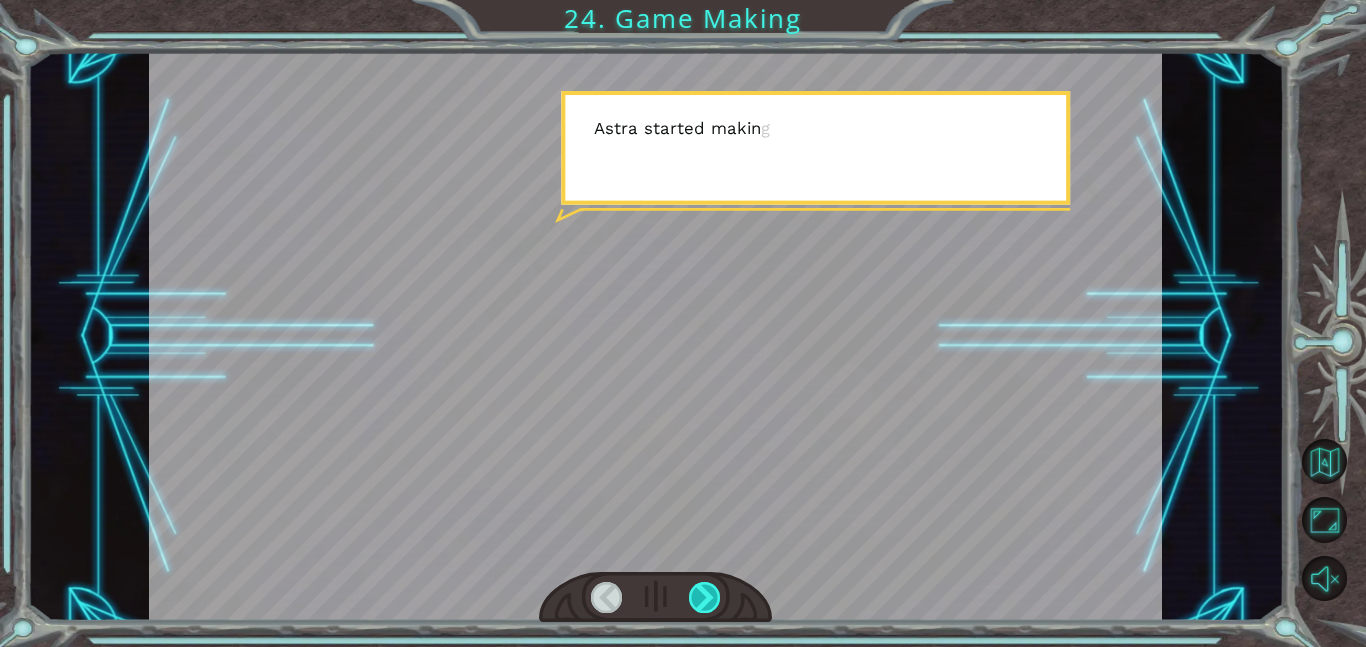 click at bounding box center [705, 597] 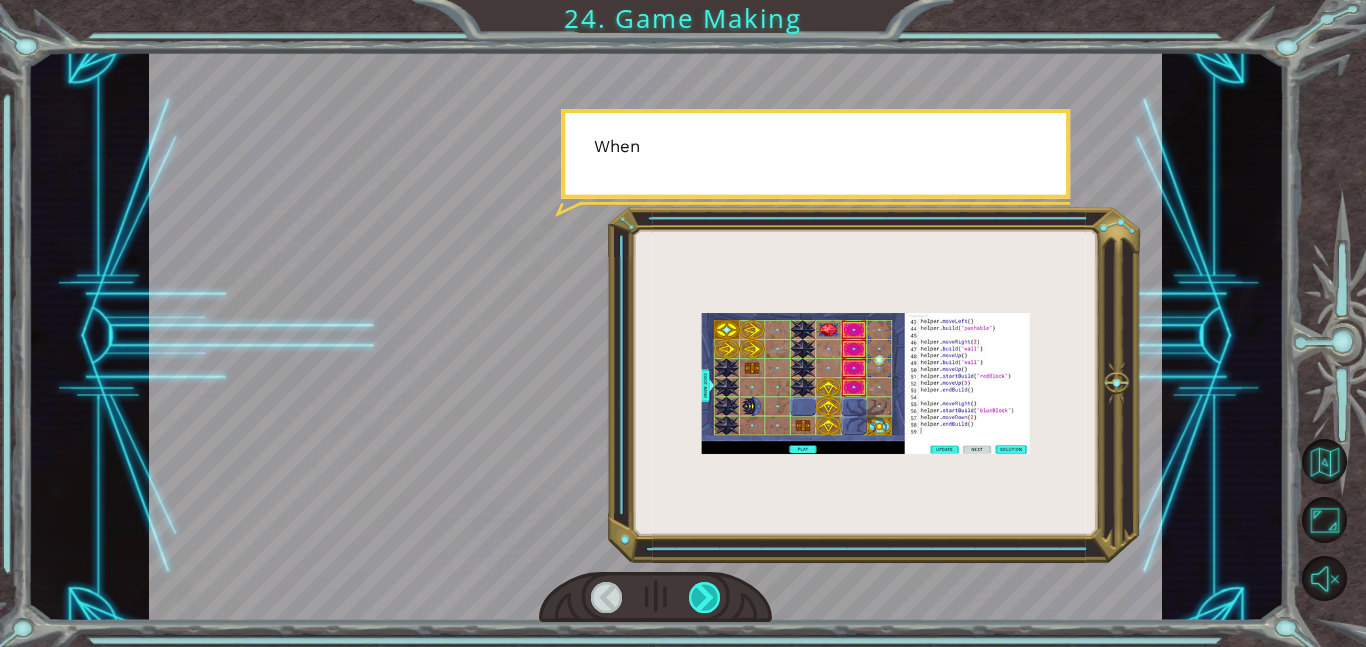 click at bounding box center [705, 597] 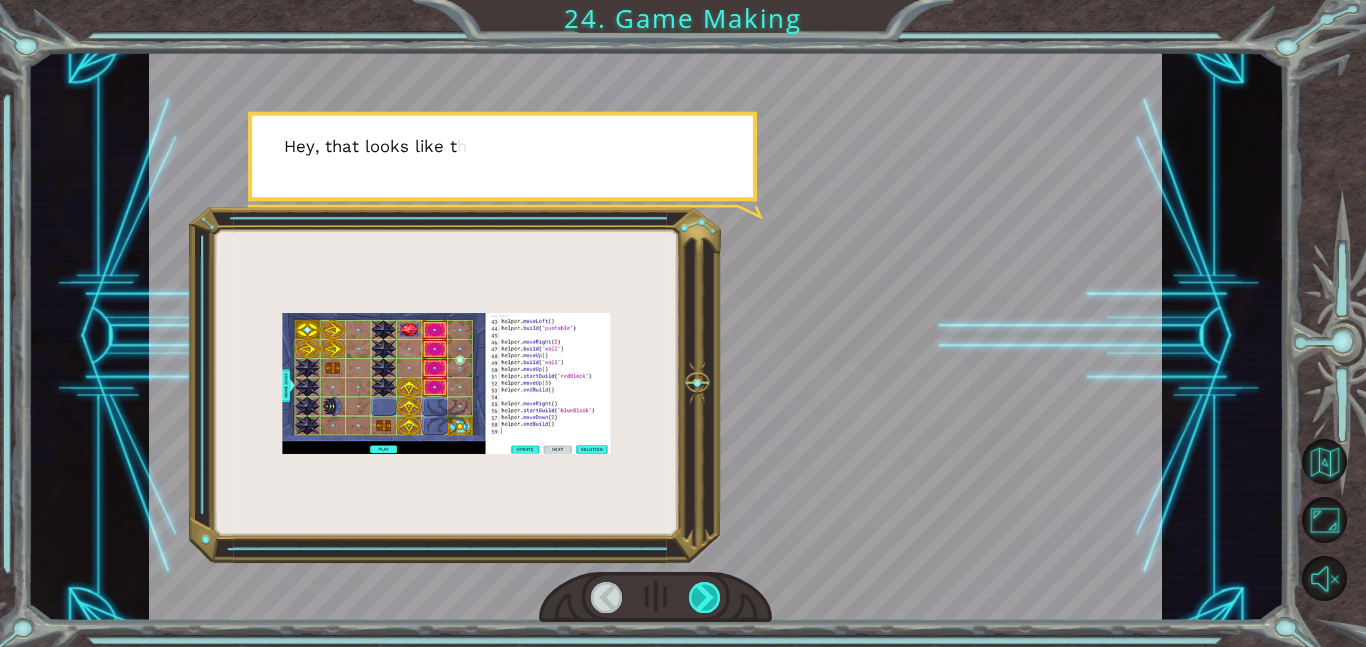 click at bounding box center [705, 597] 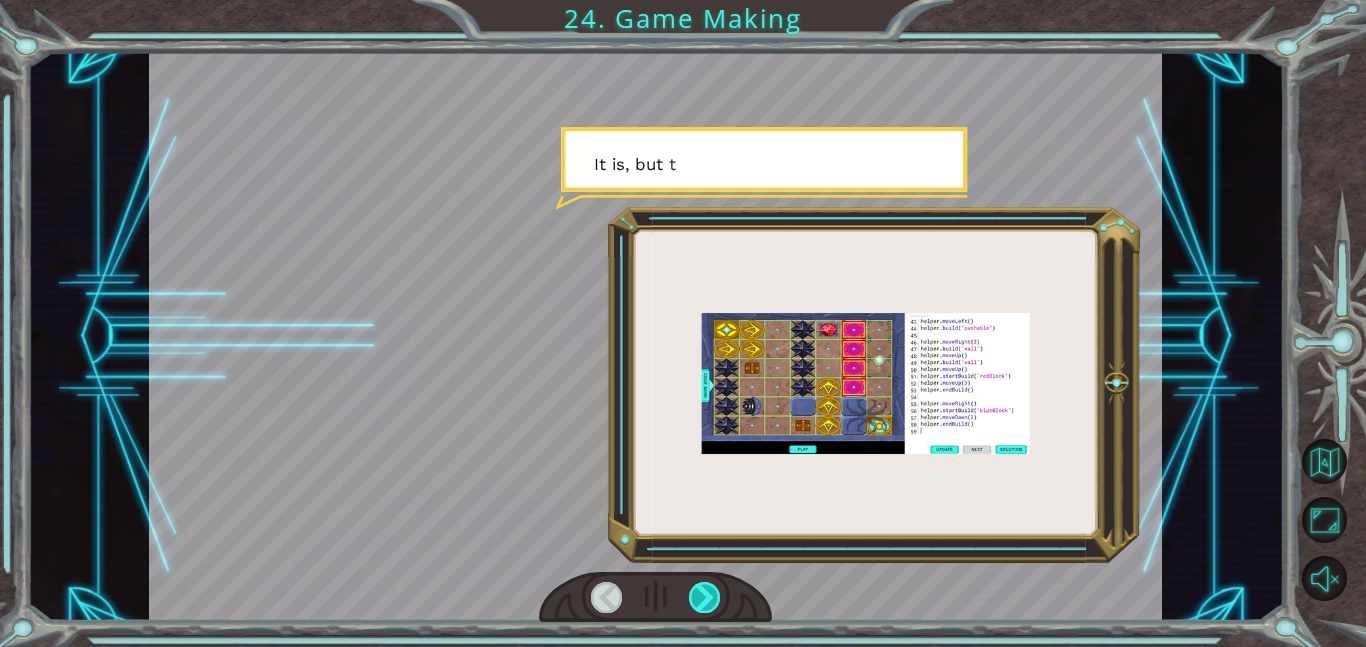 click at bounding box center [705, 597] 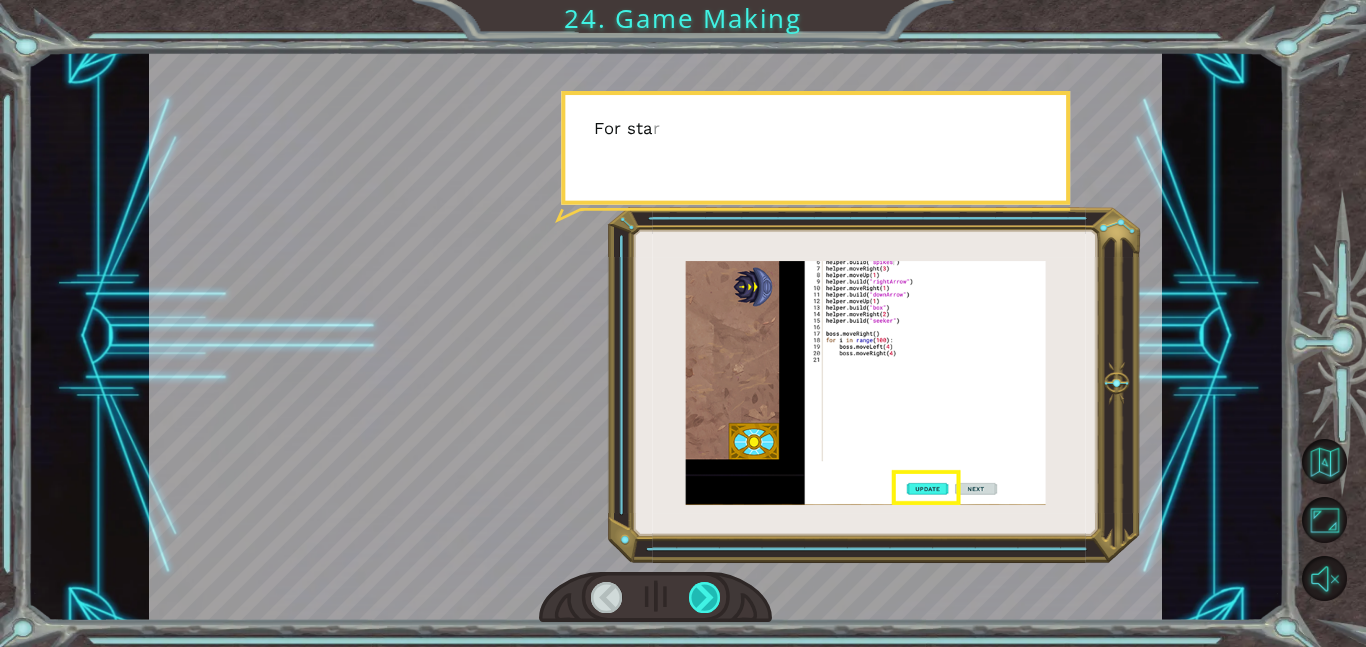 click at bounding box center [705, 597] 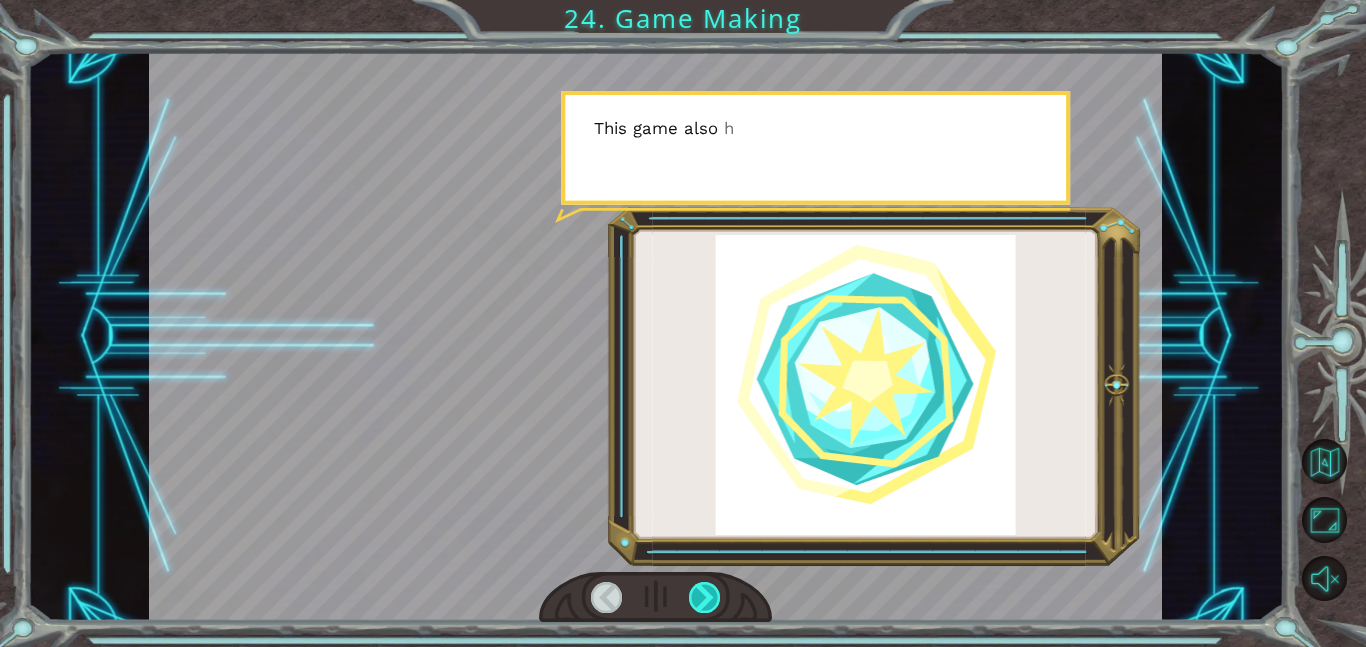 click at bounding box center (705, 597) 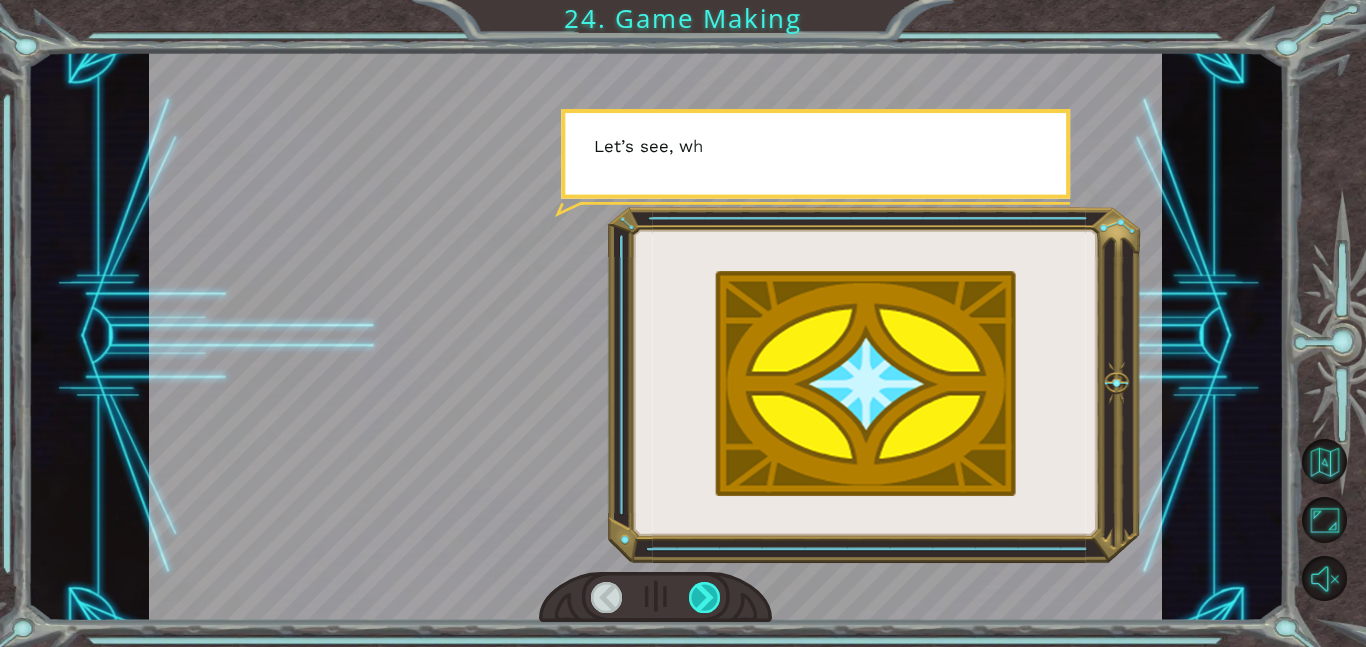click at bounding box center (705, 597) 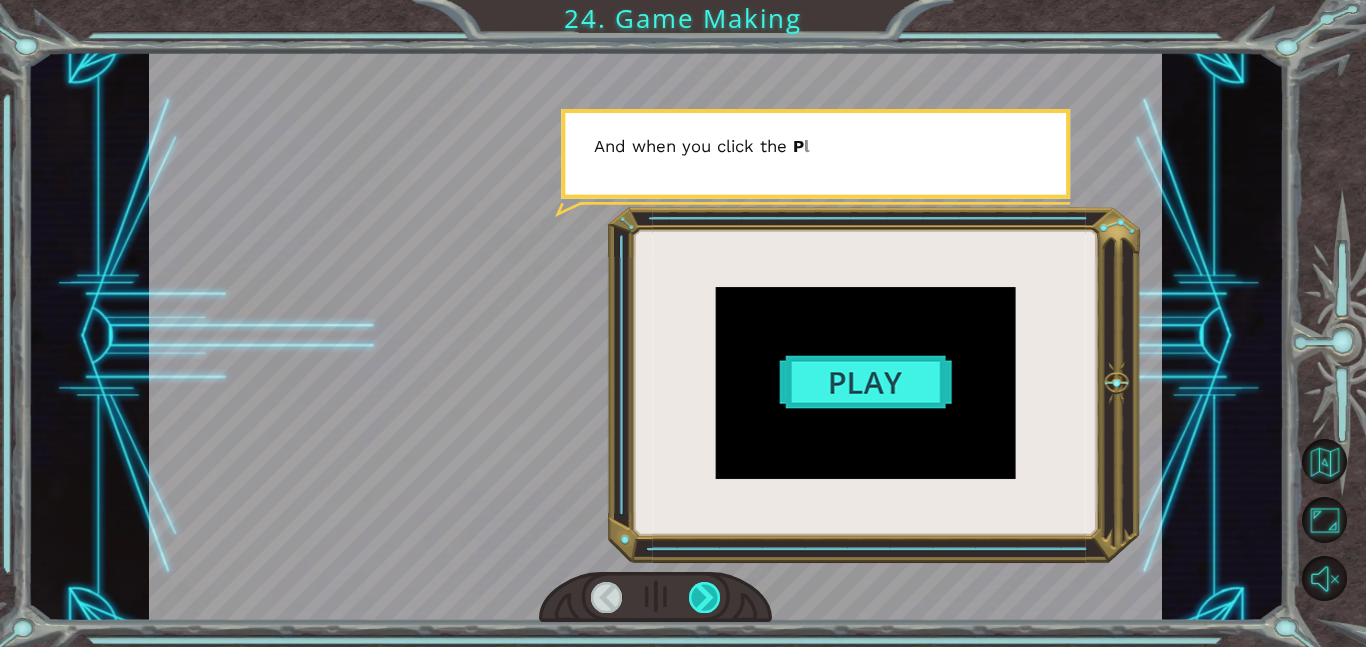 click at bounding box center (705, 597) 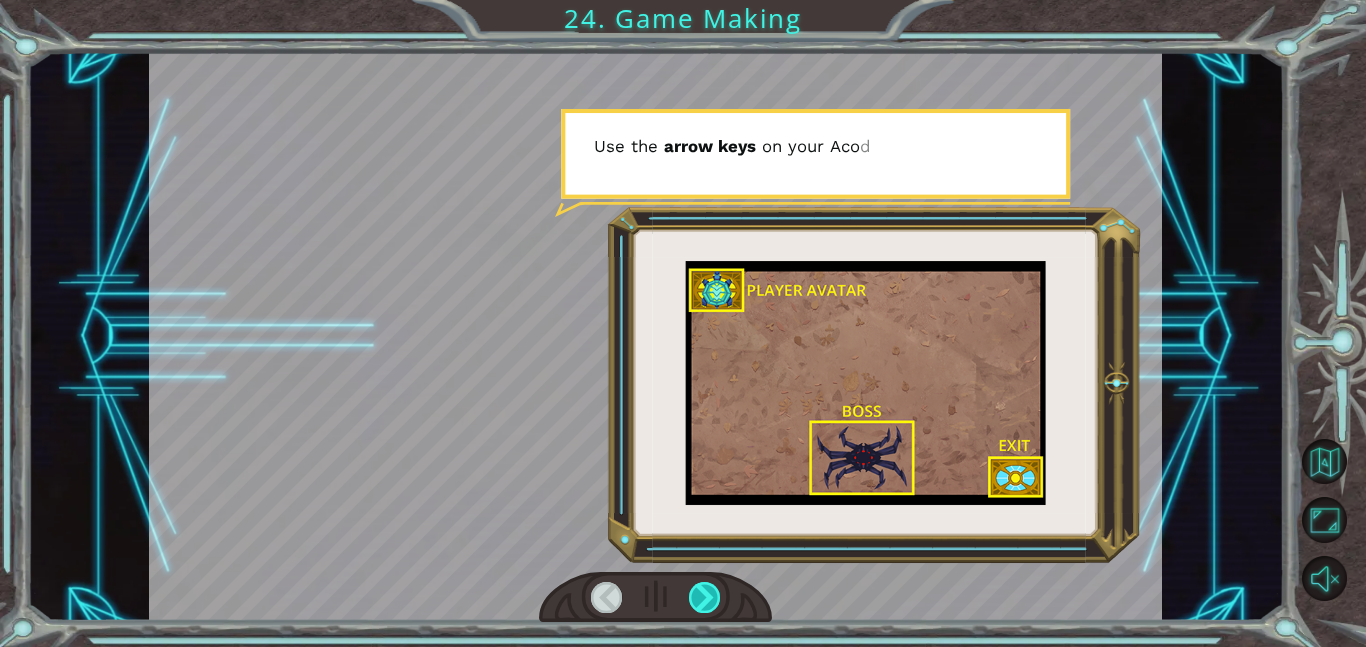 click at bounding box center (705, 597) 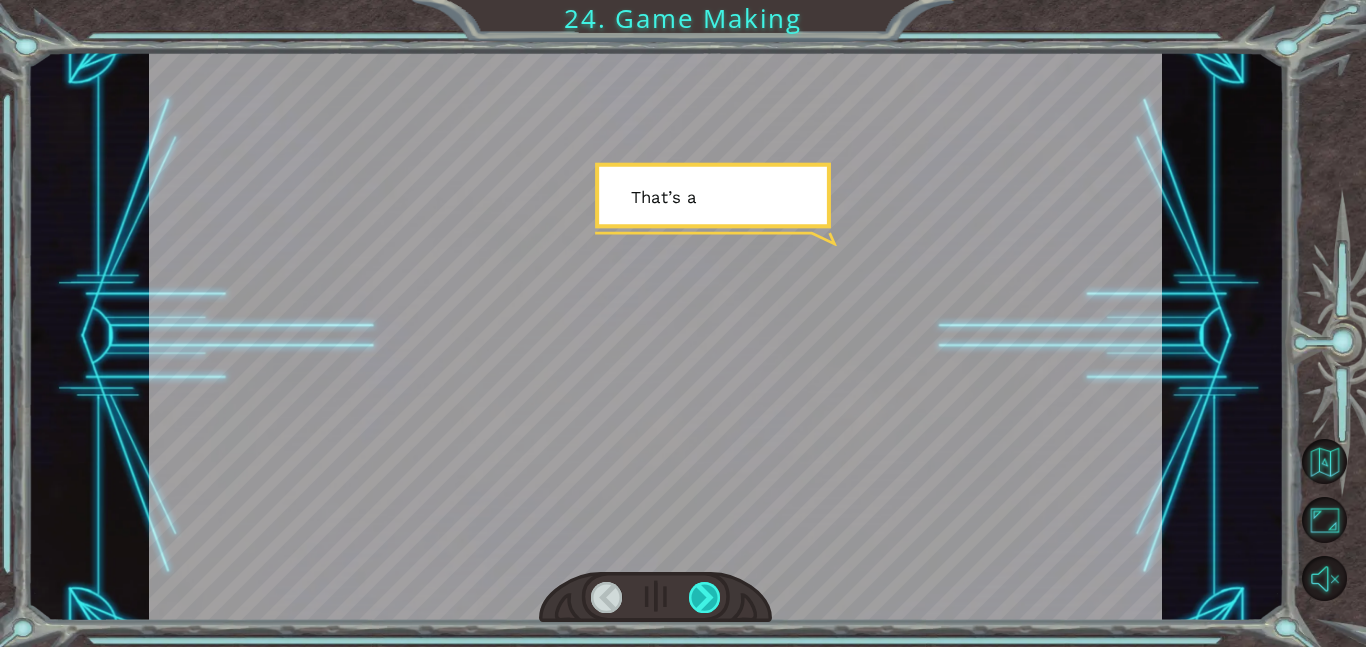 click at bounding box center (705, 597) 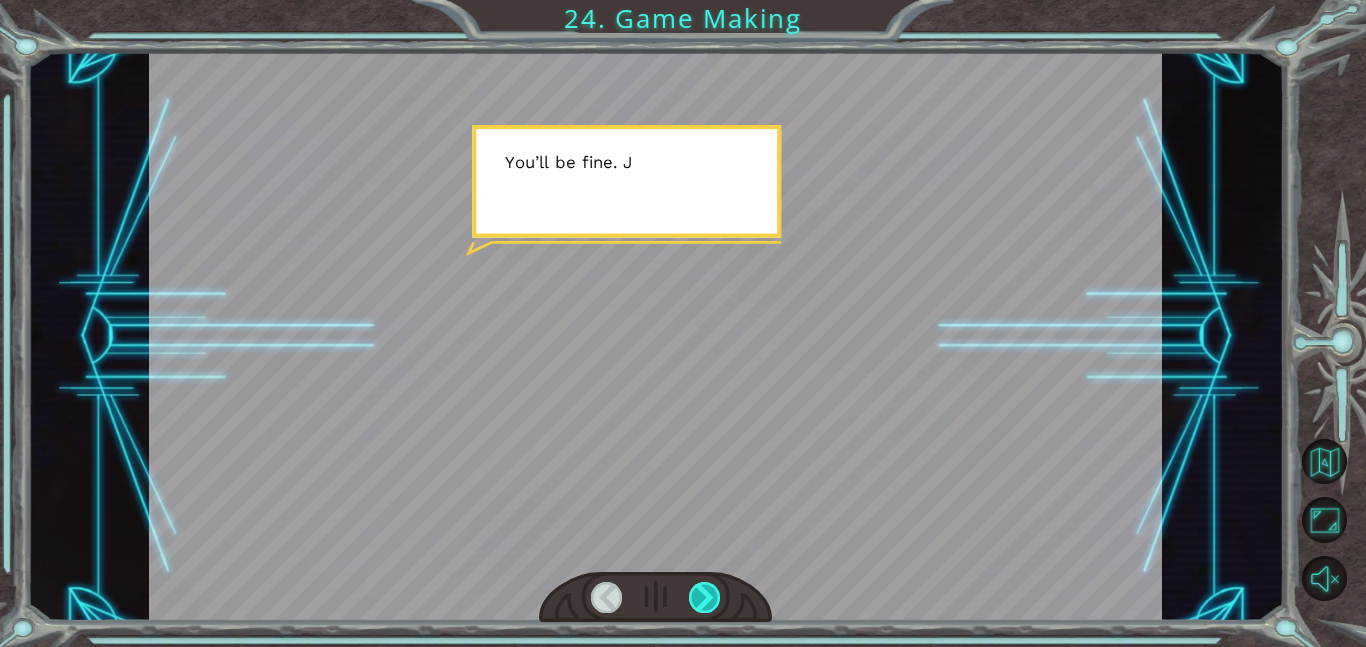 click at bounding box center [705, 597] 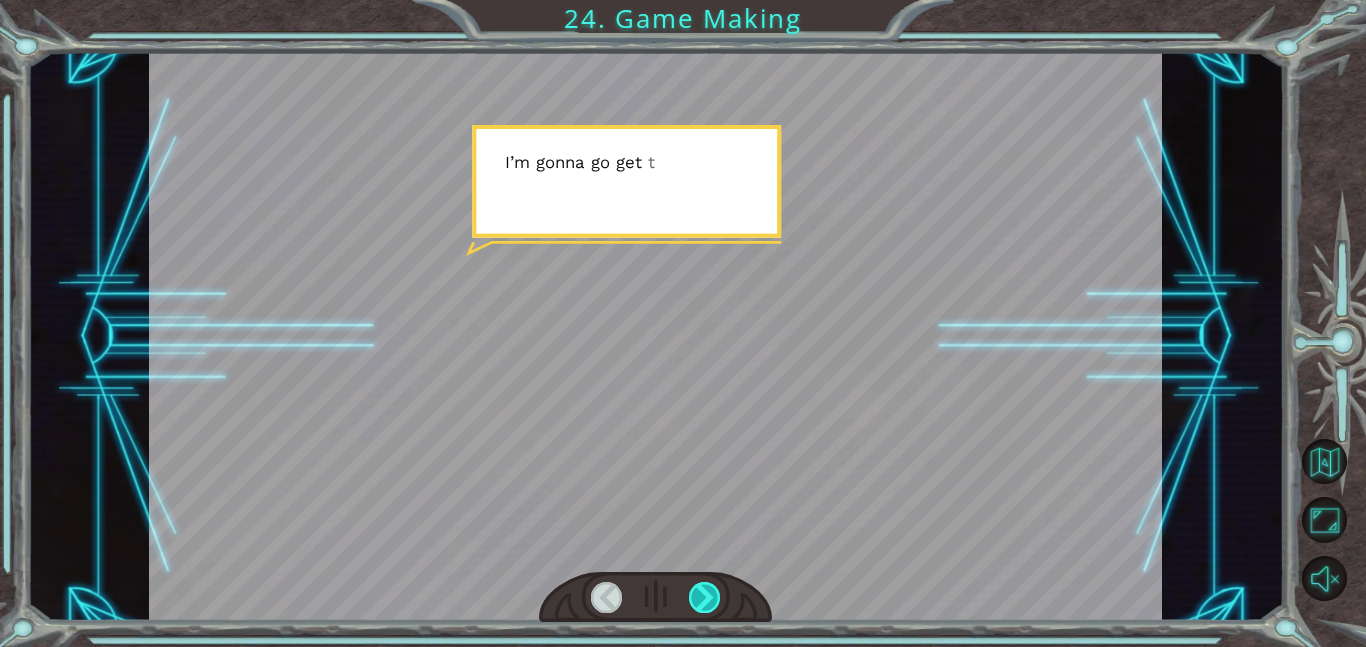 click at bounding box center (705, 597) 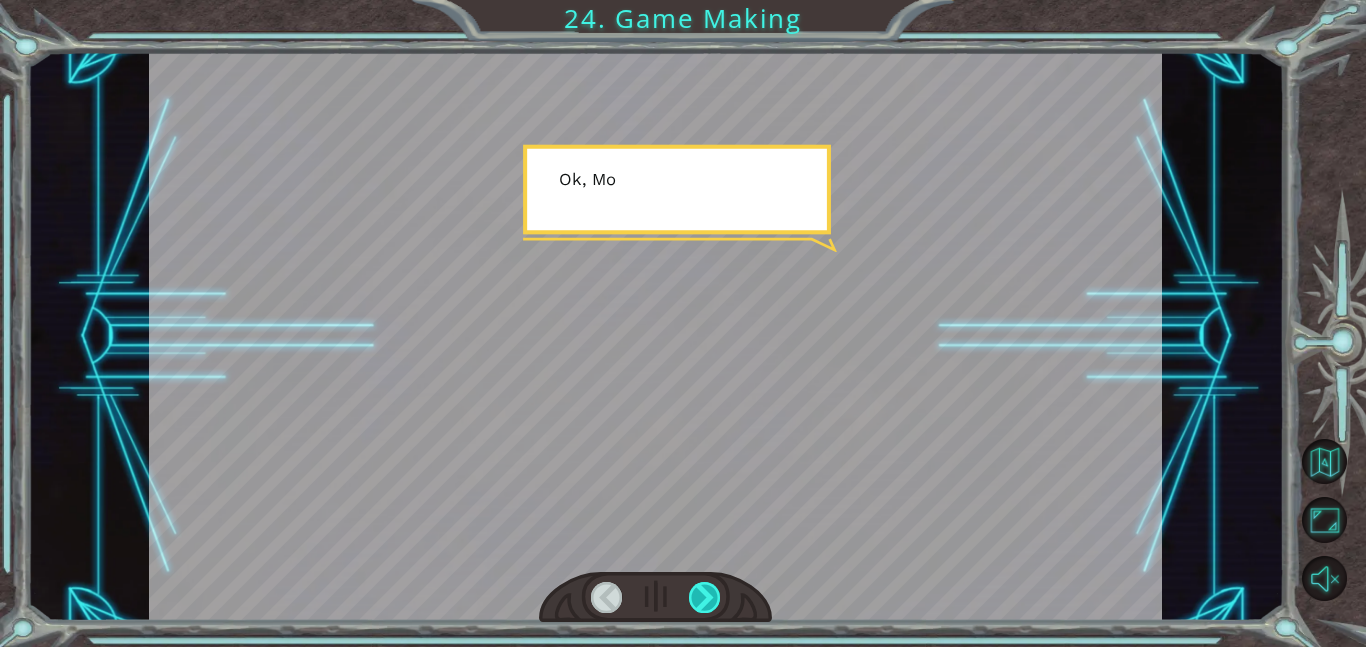 click at bounding box center (705, 597) 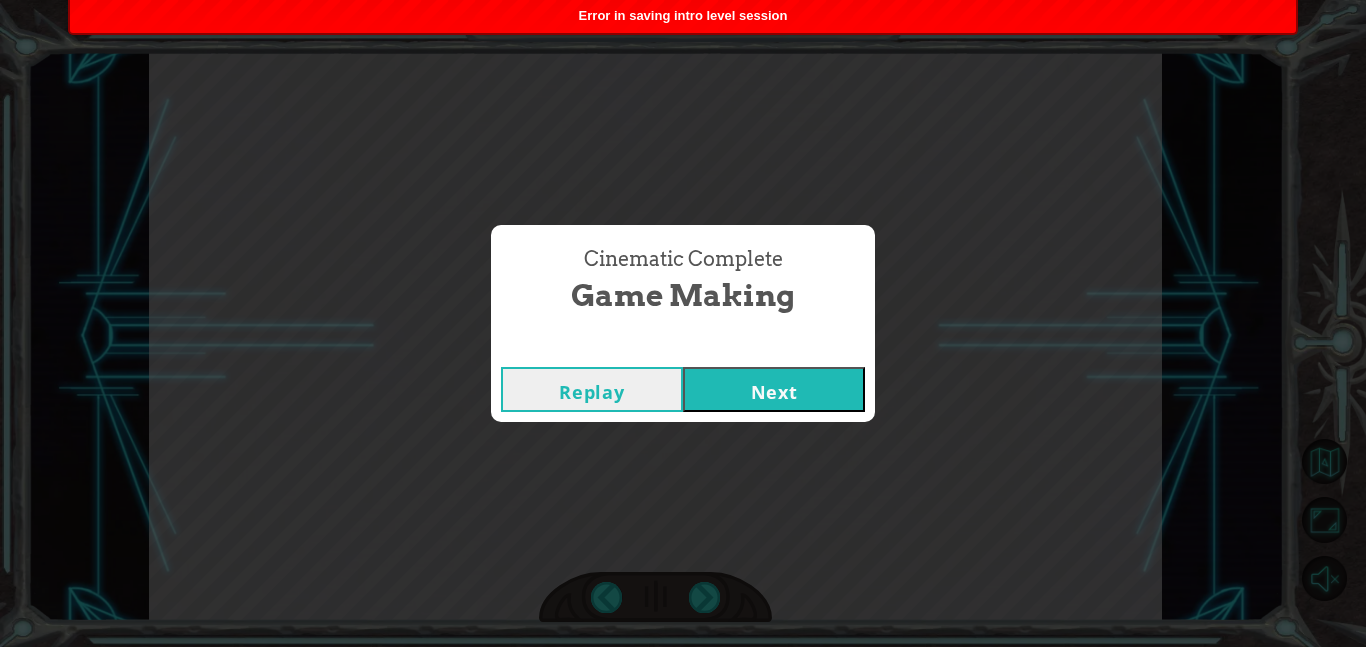 click on "Next" at bounding box center [774, 389] 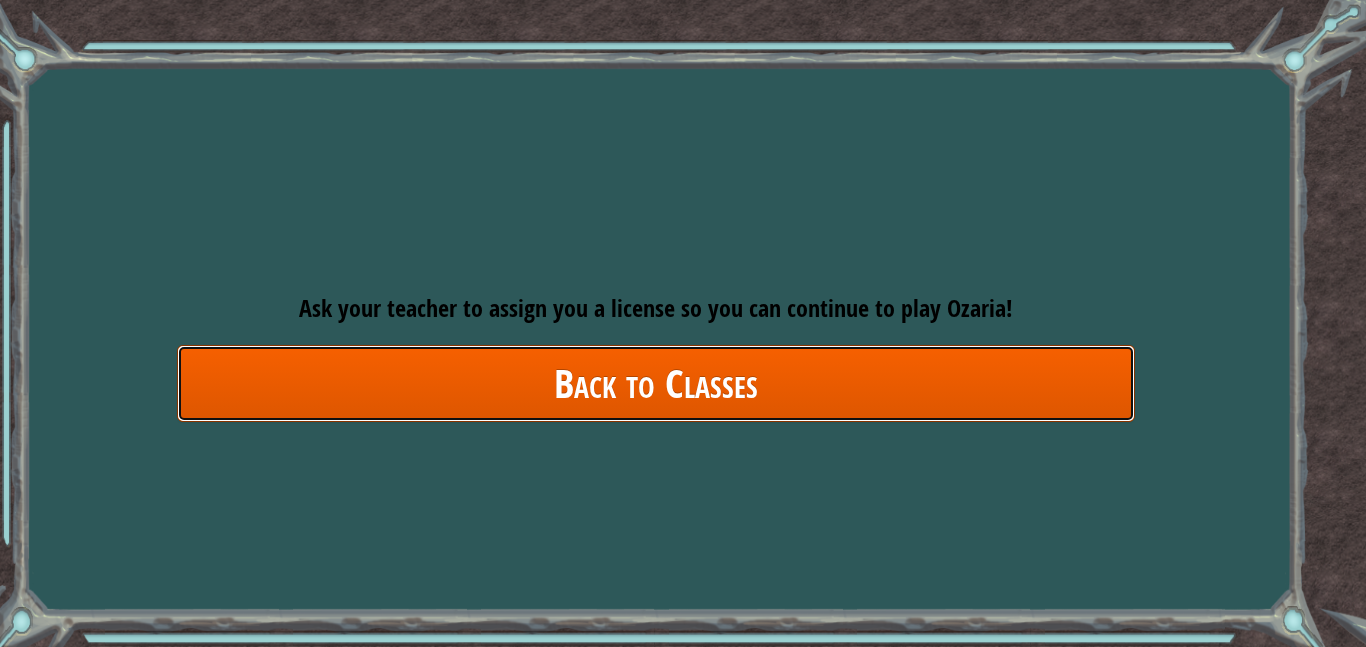 click on "Back to Classes" at bounding box center [656, 383] 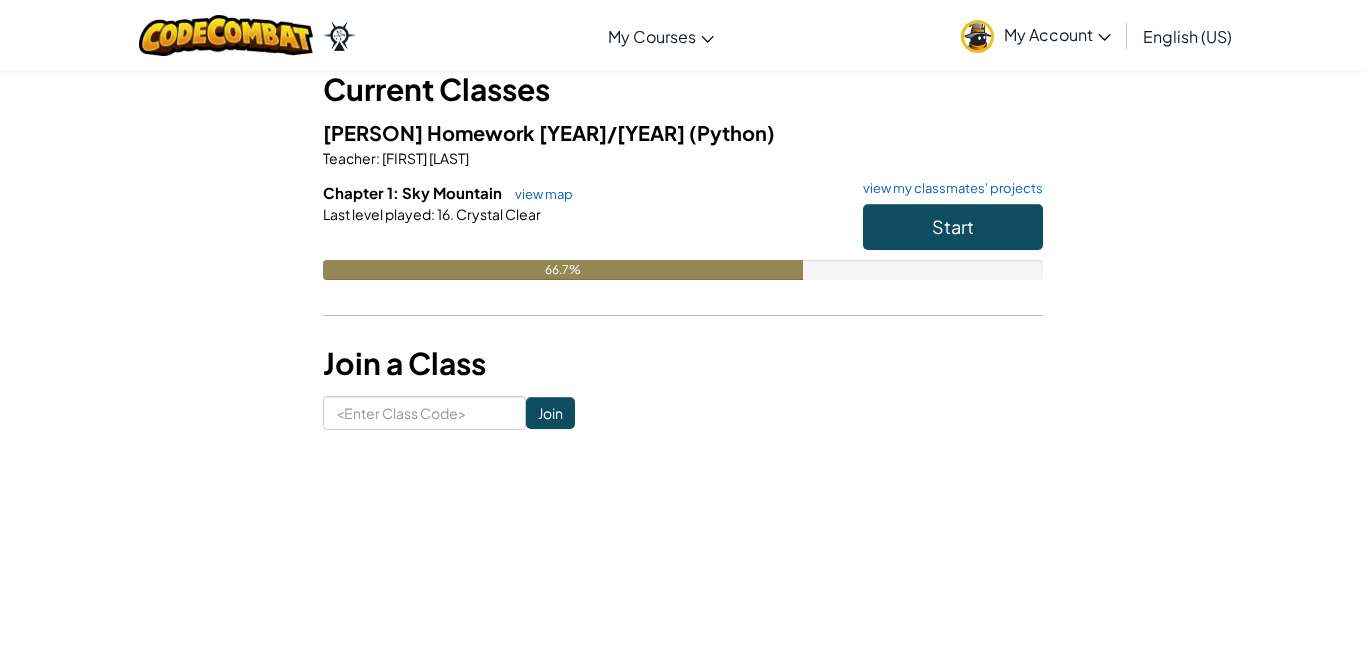 scroll, scrollTop: 126, scrollLeft: 0, axis: vertical 